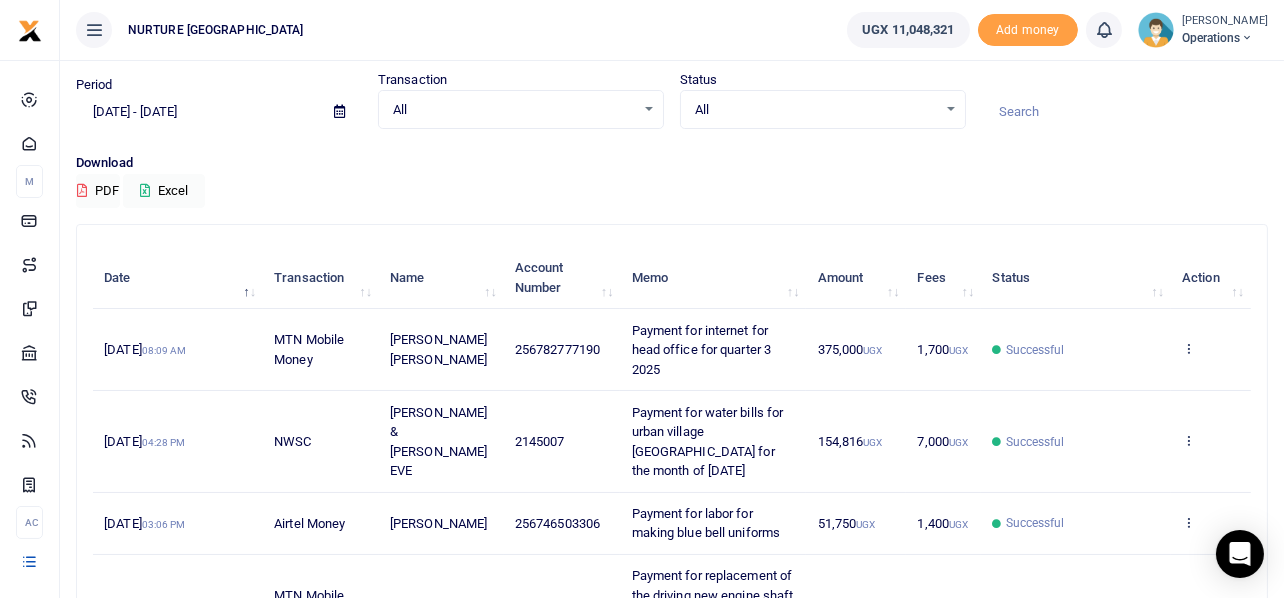 scroll, scrollTop: 99, scrollLeft: 0, axis: vertical 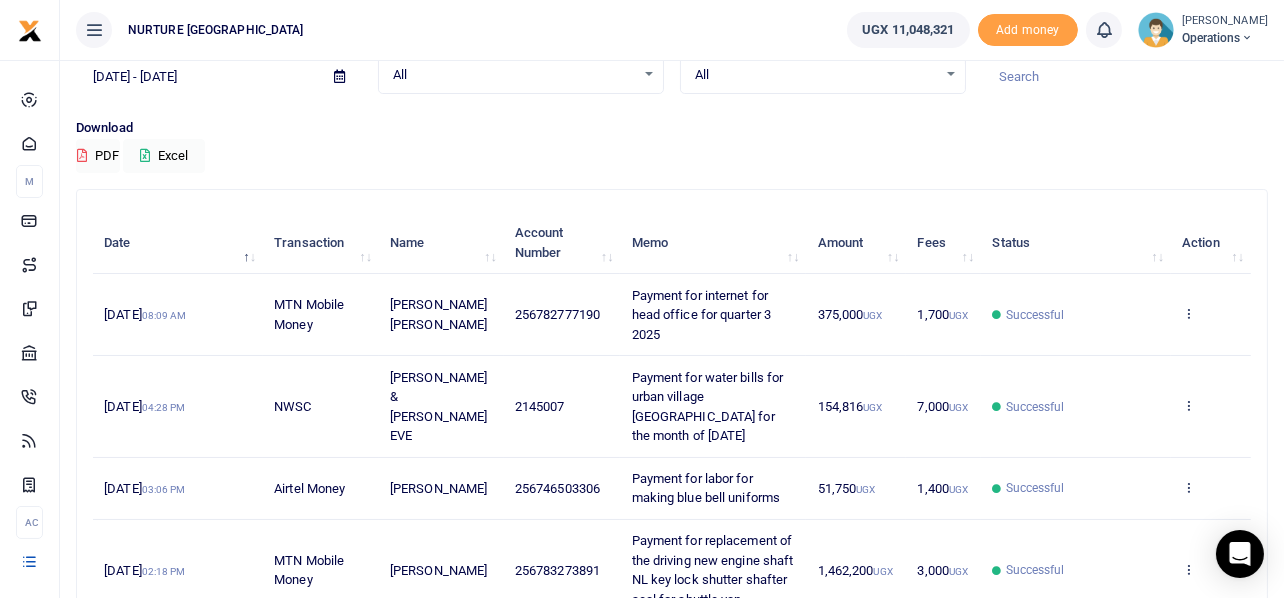 drag, startPoint x: 673, startPoint y: 265, endPoint x: 898, endPoint y: 302, distance: 228.02193 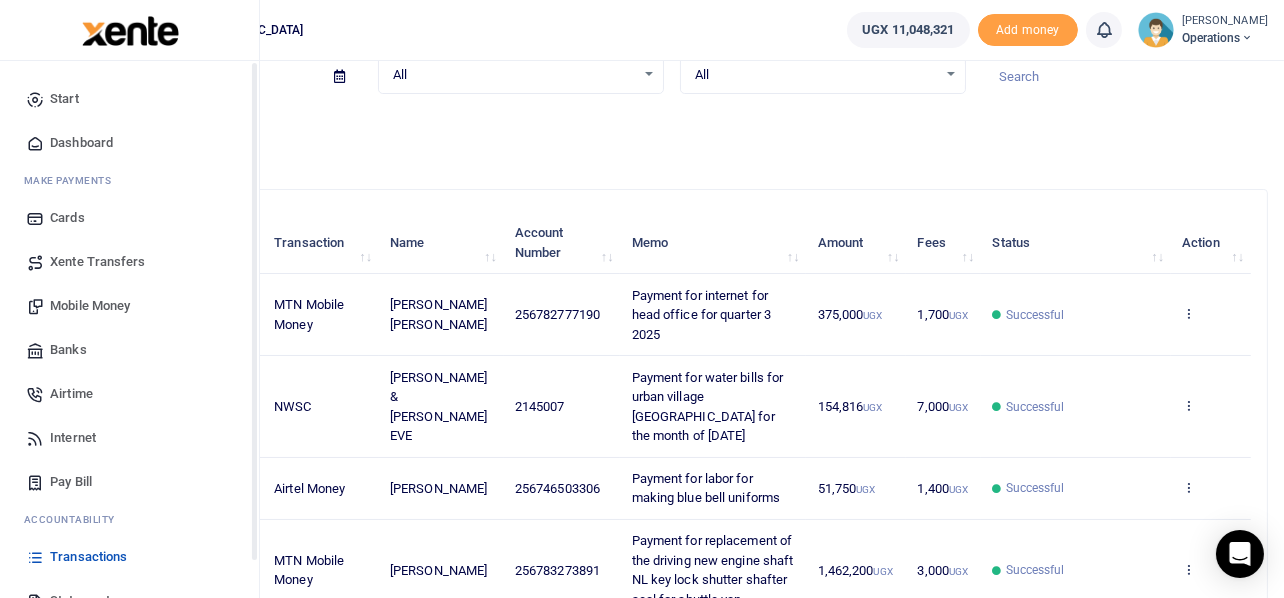 click on "Mobile Money" at bounding box center [90, 306] 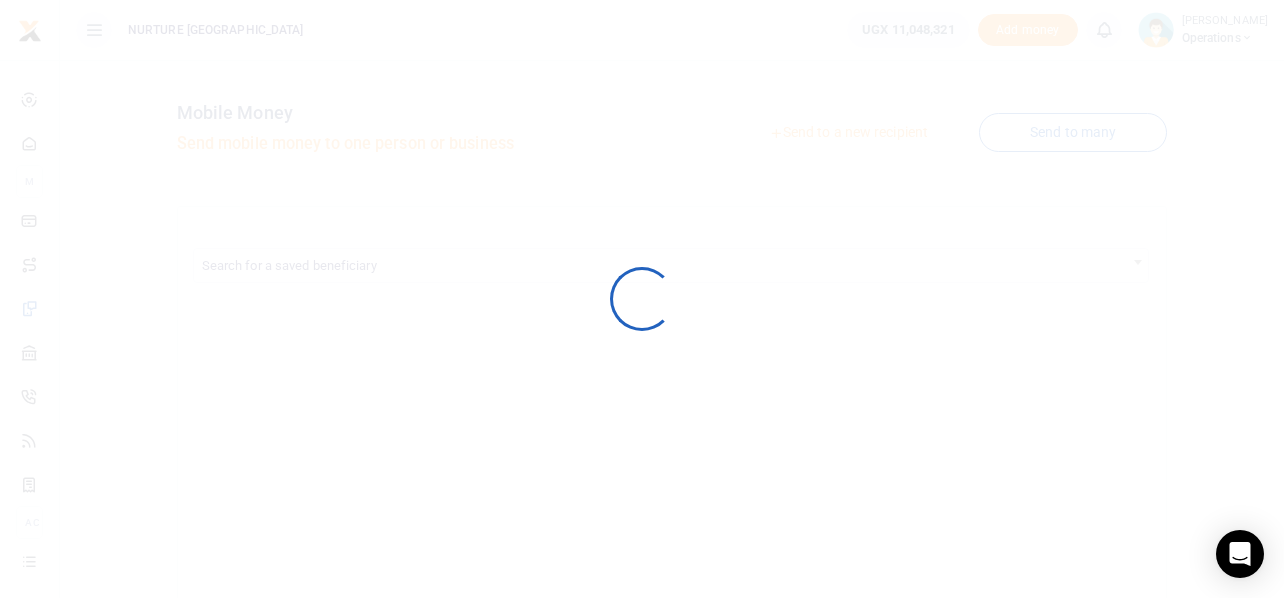 scroll, scrollTop: 0, scrollLeft: 0, axis: both 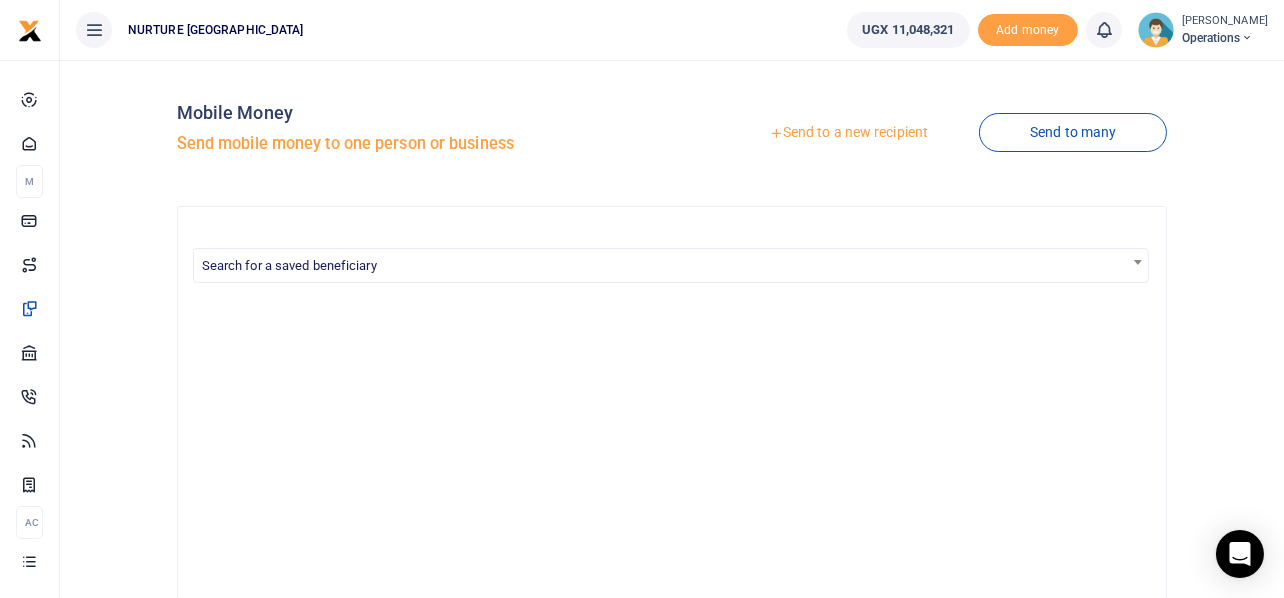 click on "Send to a new recipient" at bounding box center (848, 133) 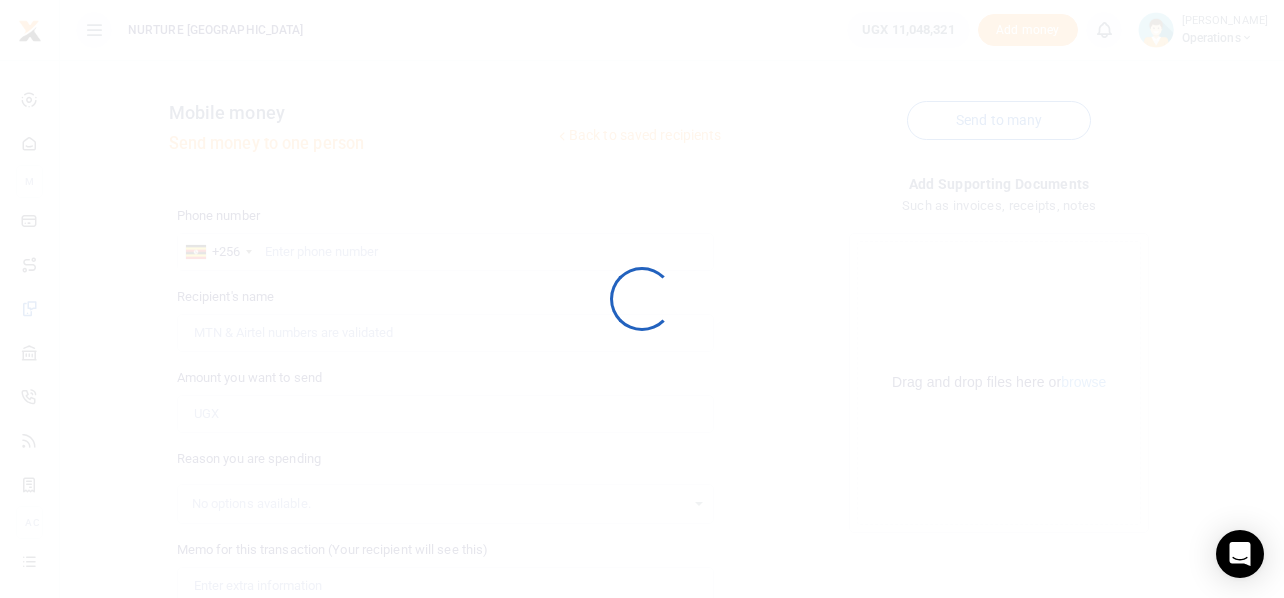 scroll, scrollTop: 0, scrollLeft: 0, axis: both 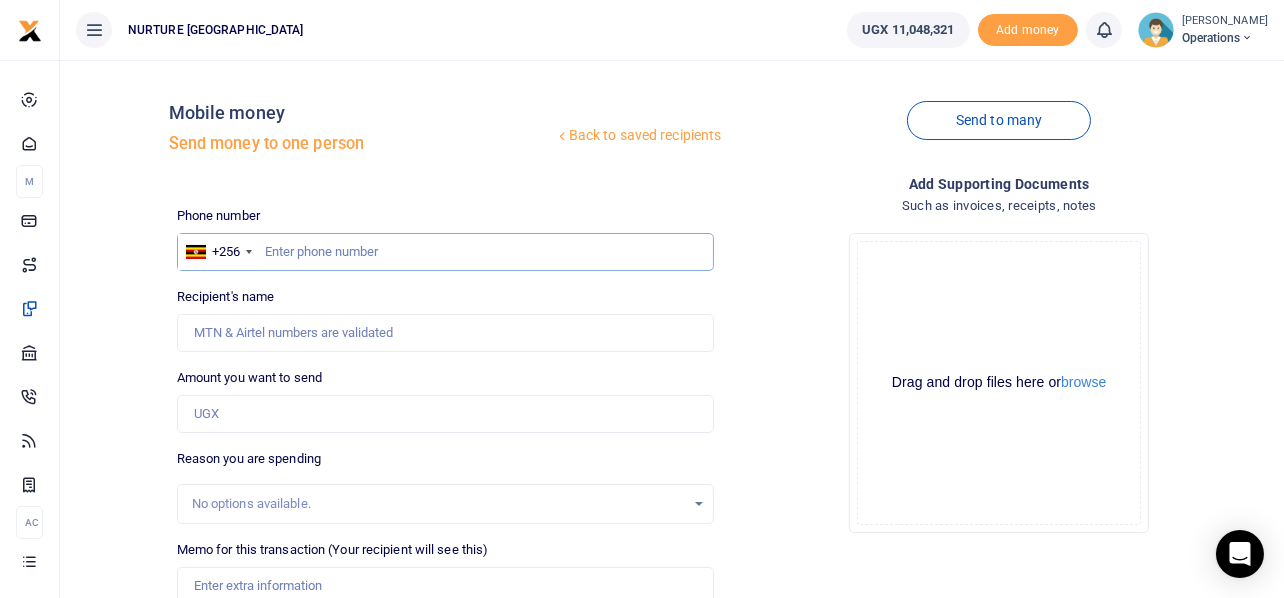 click at bounding box center [446, 252] 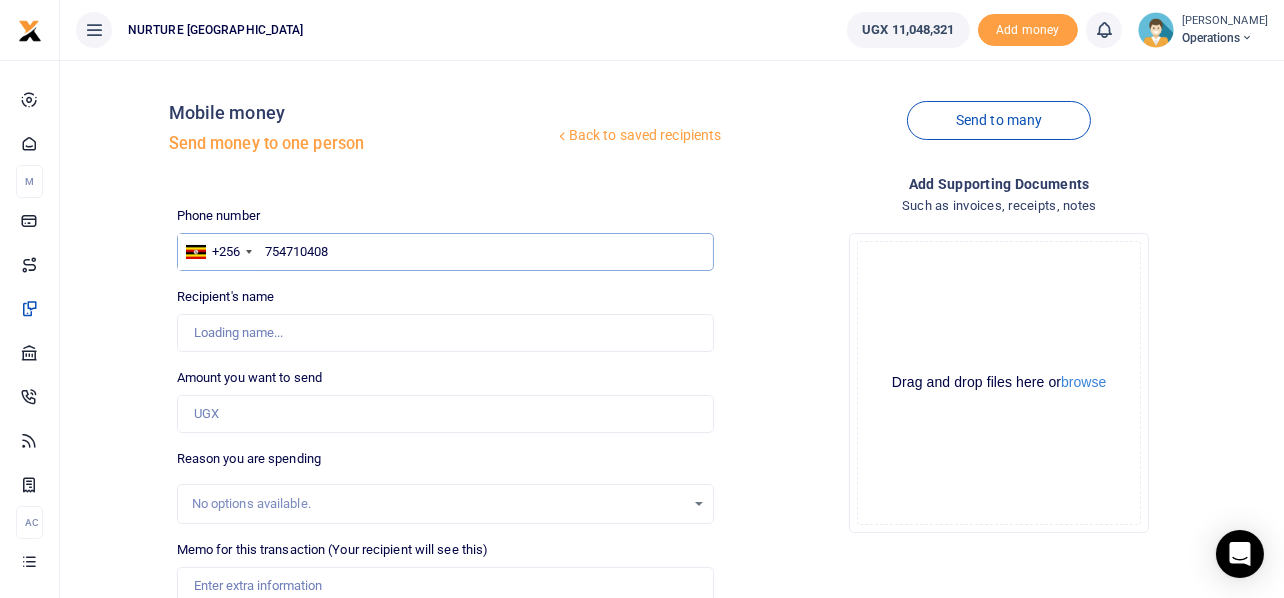 type on "754710408" 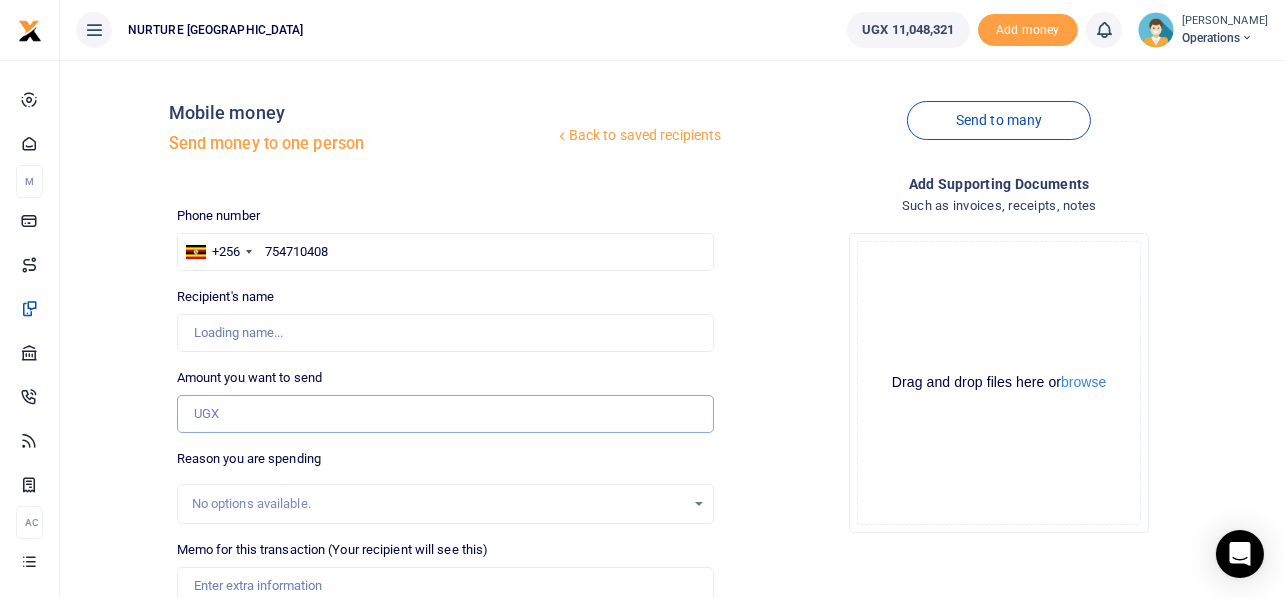 click on "Amount you want to send" at bounding box center [446, 414] 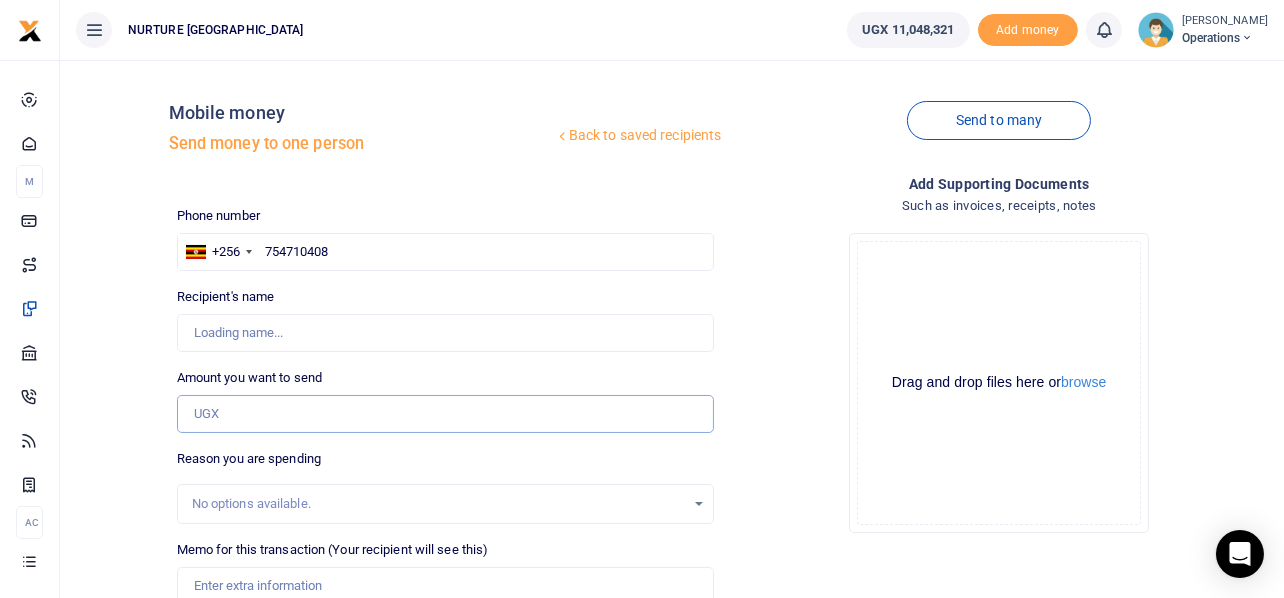 type on "Expedito Semata" 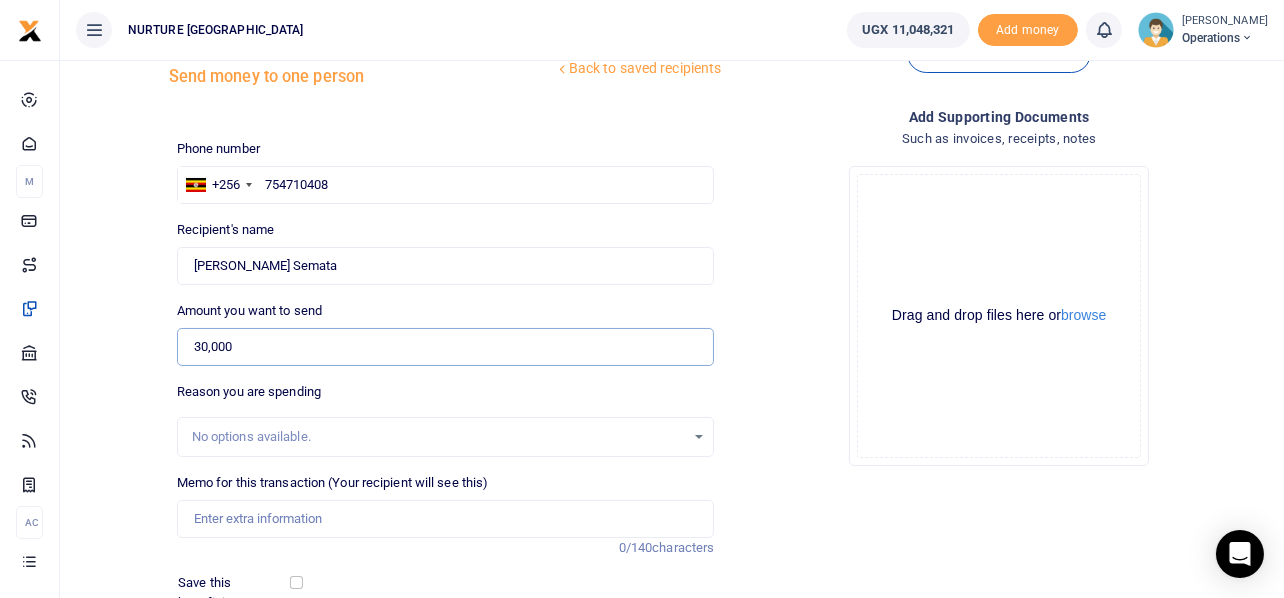 scroll, scrollTop: 99, scrollLeft: 0, axis: vertical 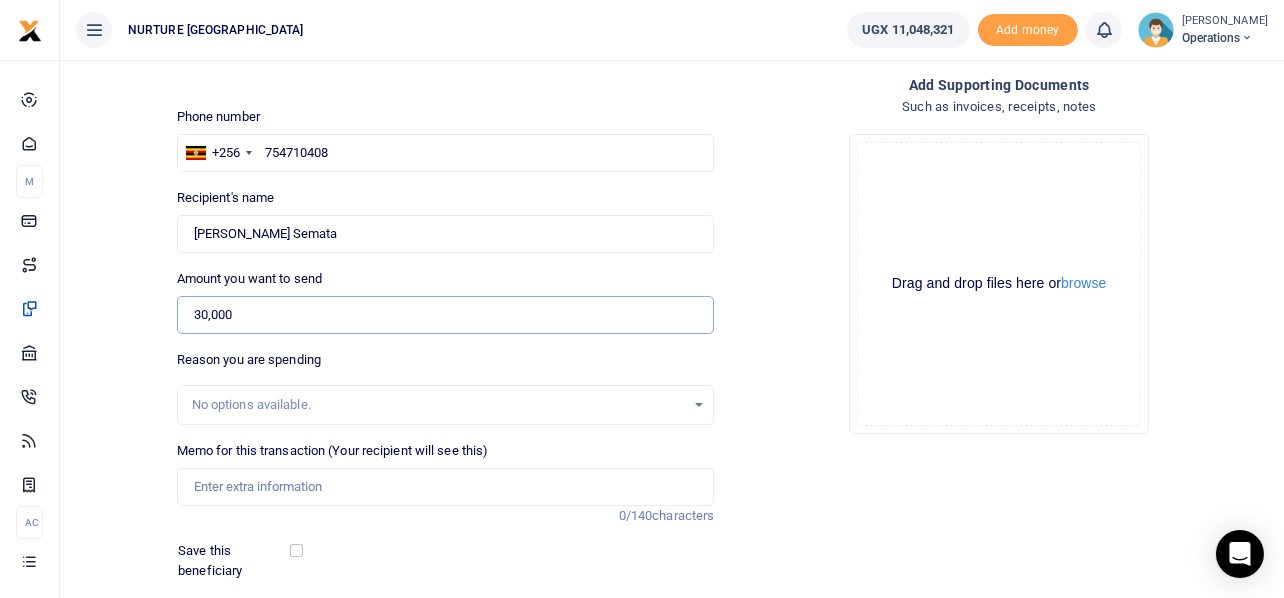 type on "30,000" 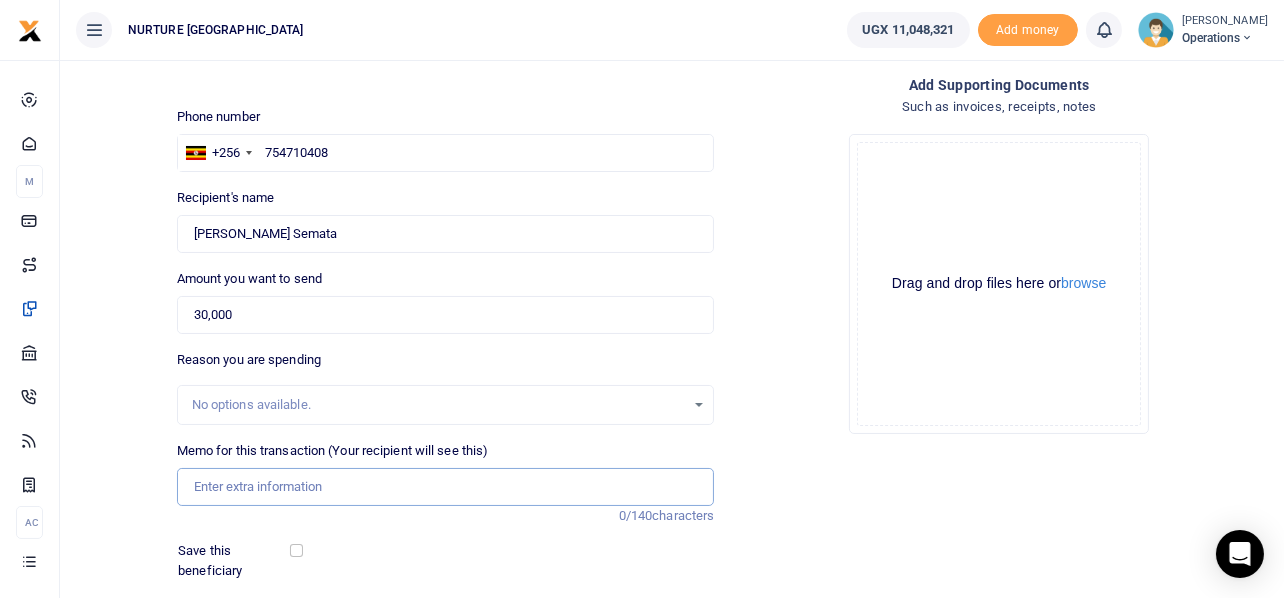 click on "Memo for this transaction (Your recipient will see this)" at bounding box center [446, 487] 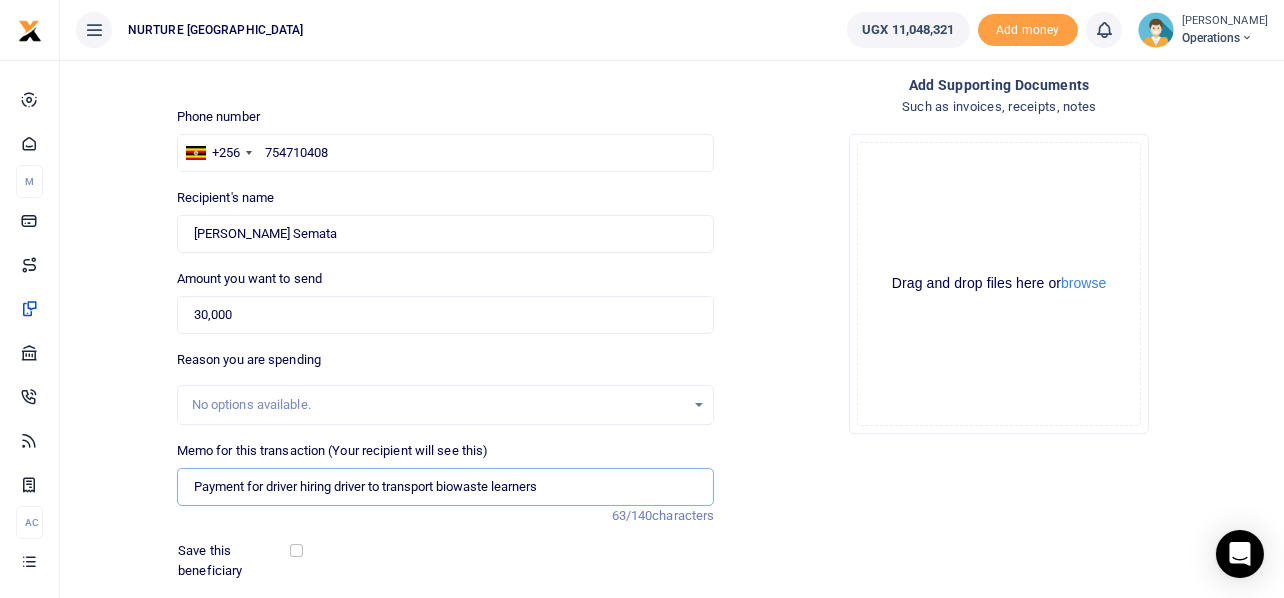 click on "Payment for driver hiring driver to transport biowaste learners" at bounding box center [446, 487] 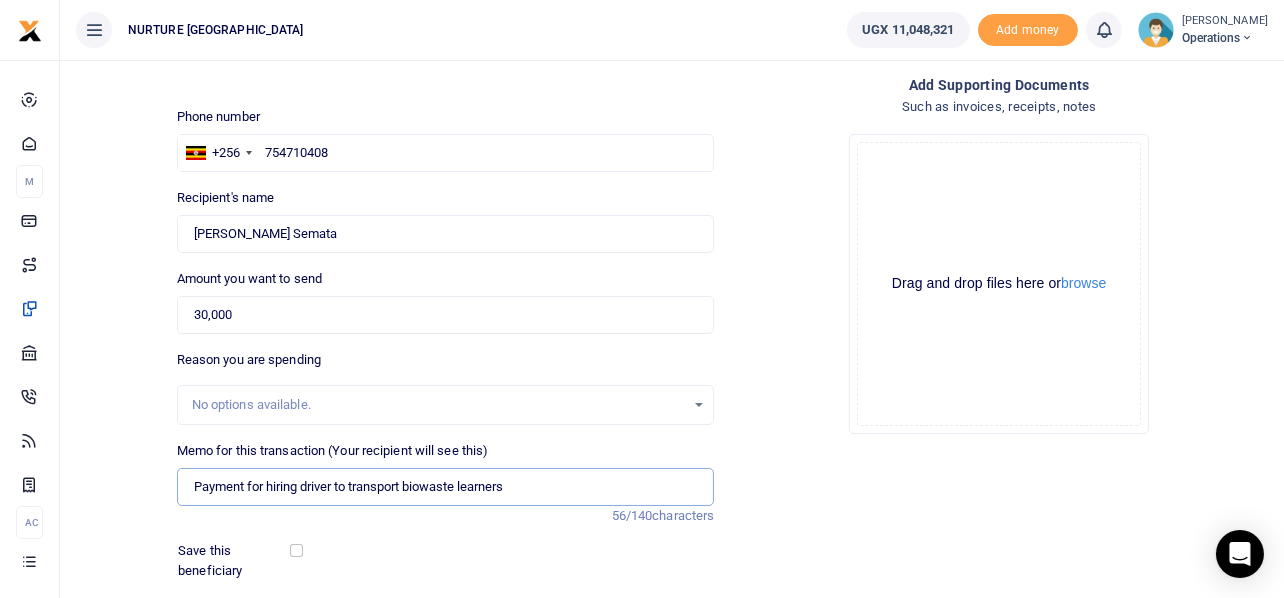 click on "Payment for hiring driver to transport biowaste learners" at bounding box center (446, 487) 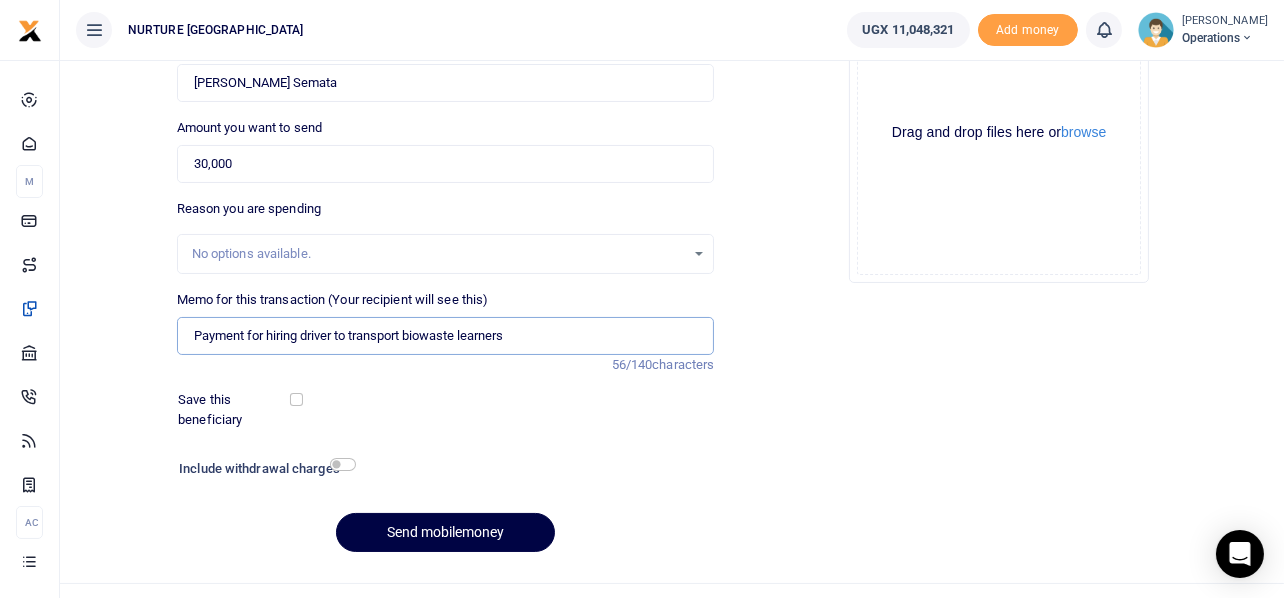 scroll, scrollTop: 287, scrollLeft: 0, axis: vertical 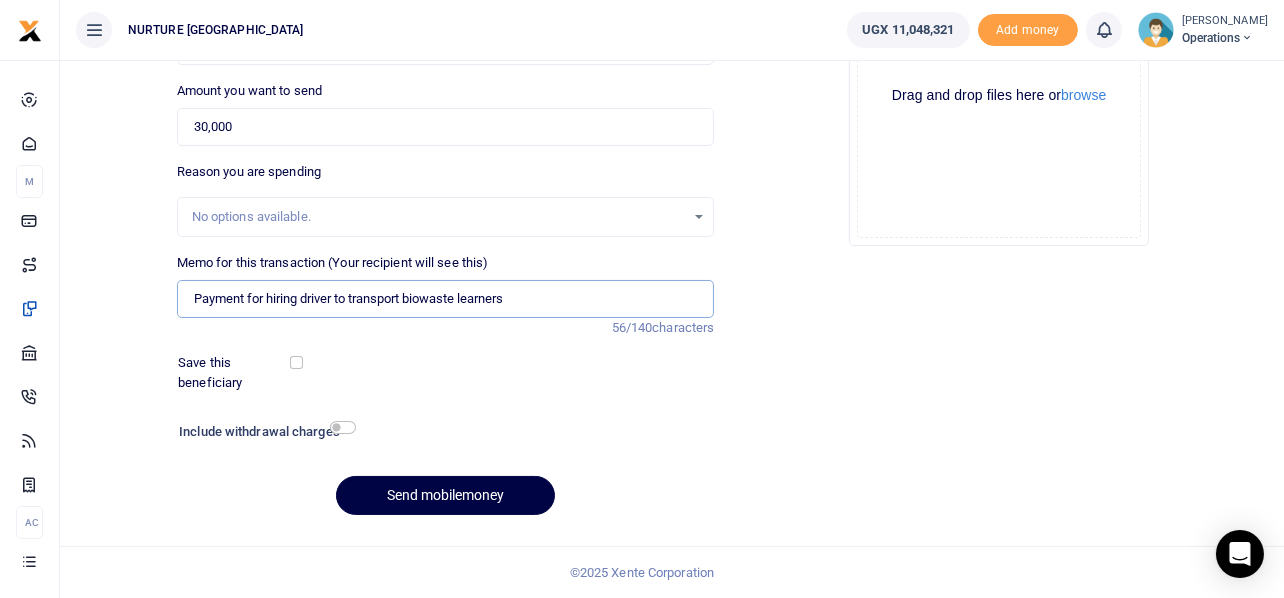 type on "Payment for hiring driver to transport biowaste learners" 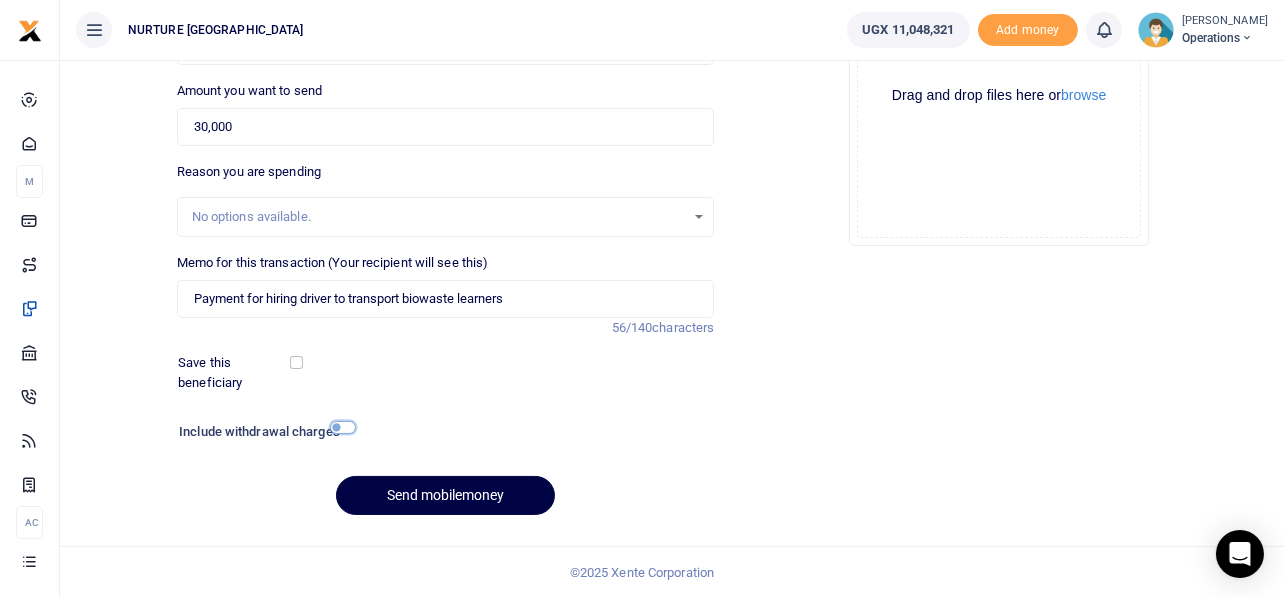 click at bounding box center [343, 427] 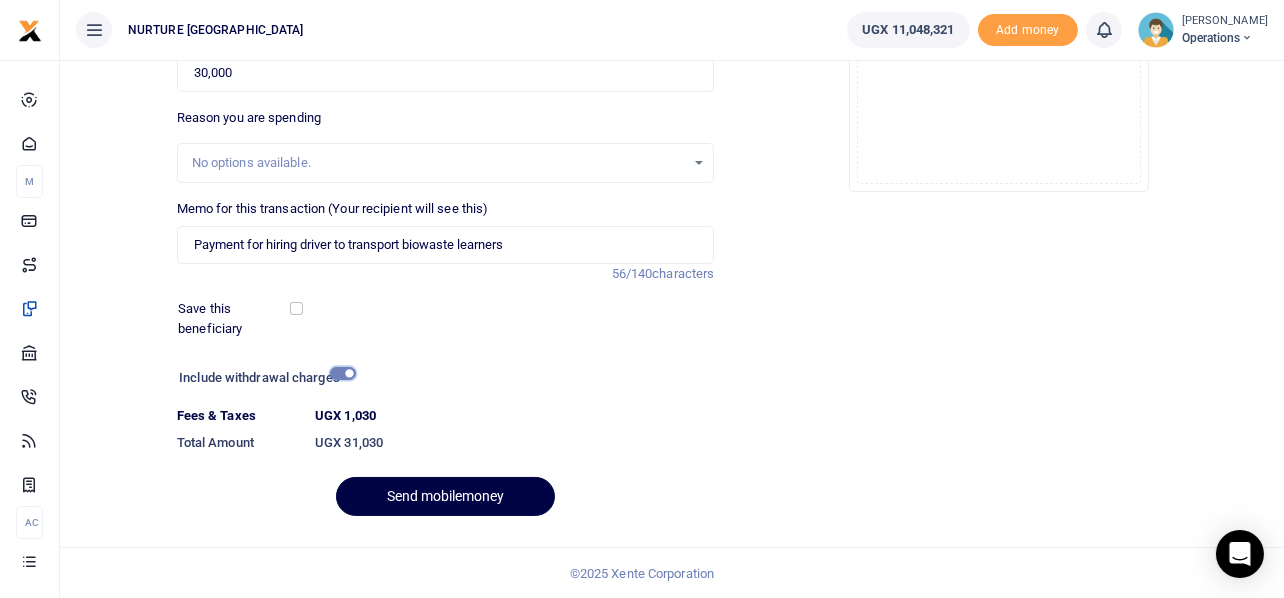 scroll, scrollTop: 342, scrollLeft: 0, axis: vertical 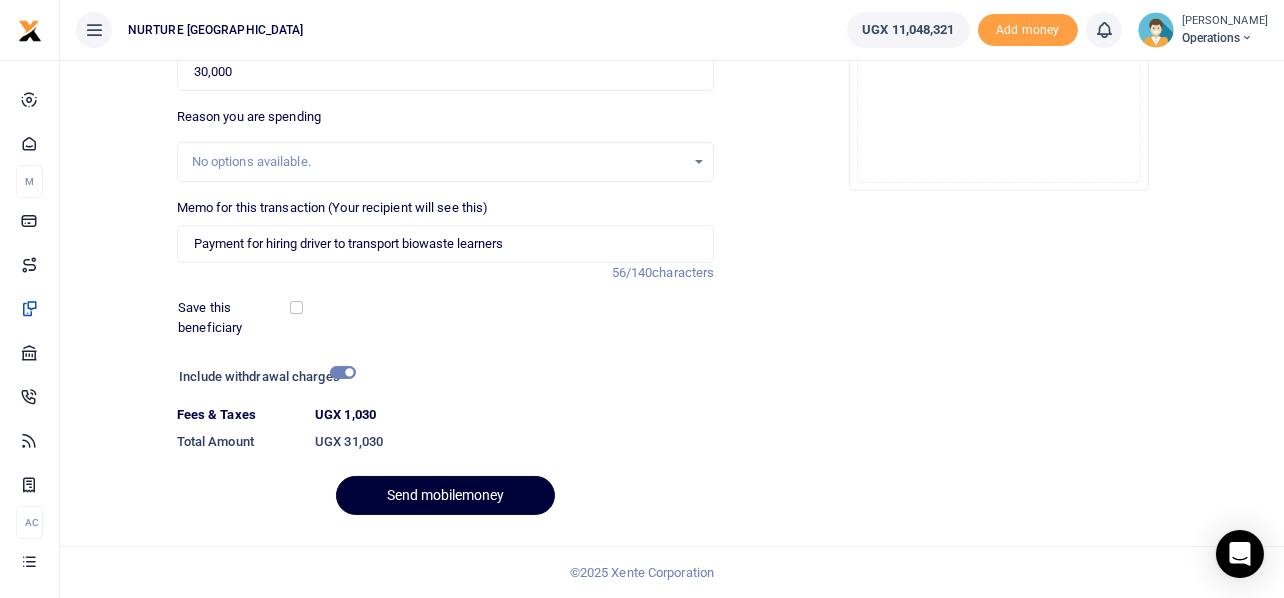 click on "Send mobilemoney" at bounding box center [445, 495] 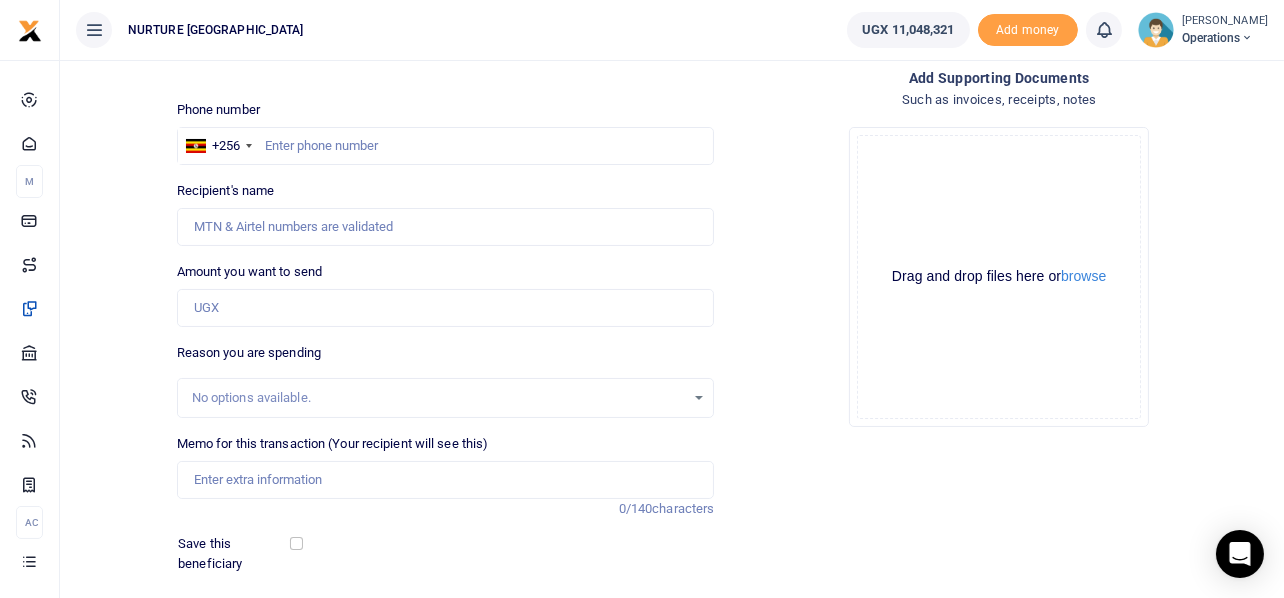 scroll, scrollTop: 0, scrollLeft: 0, axis: both 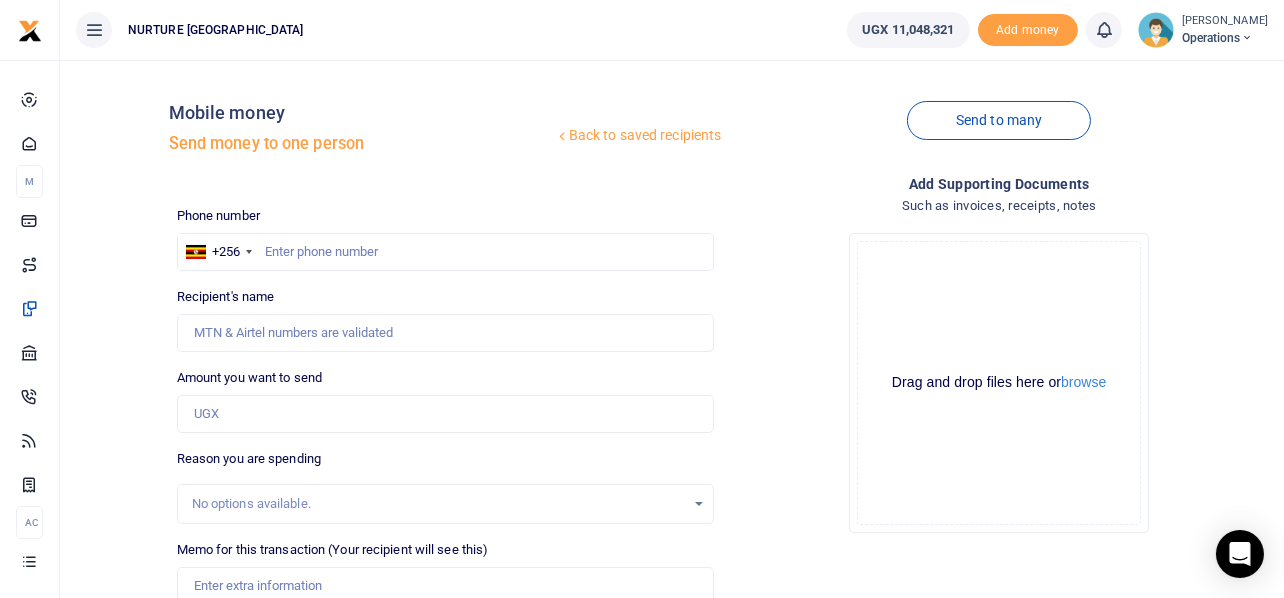 click on "Add supporting Documents" at bounding box center [999, 184] 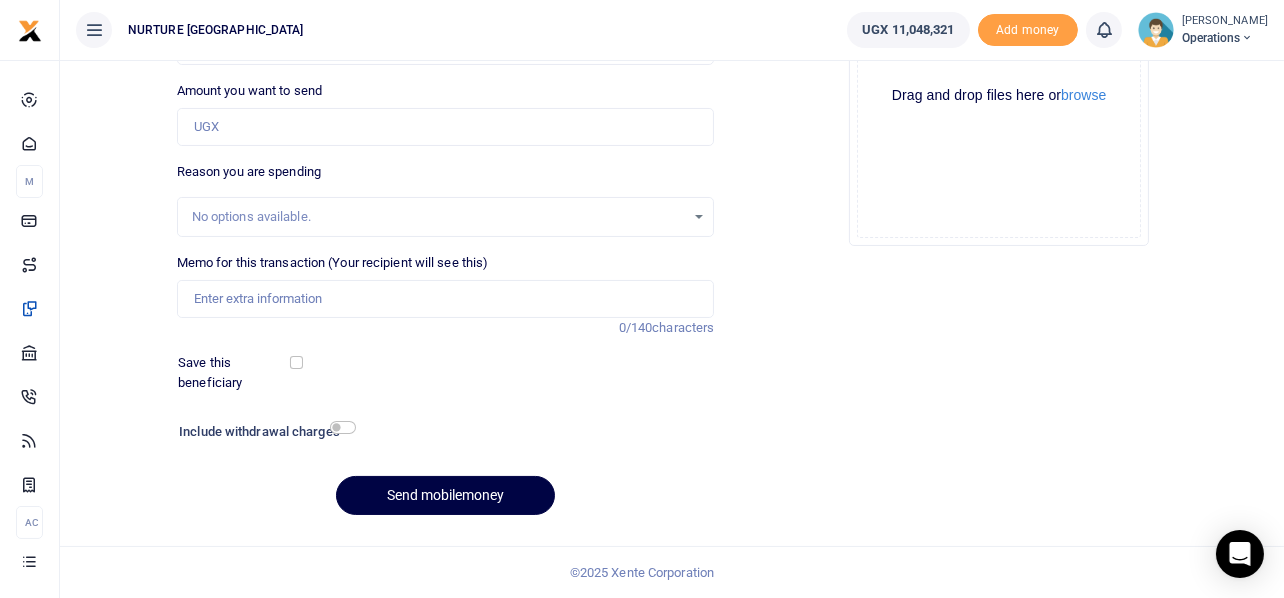 scroll, scrollTop: 0, scrollLeft: 0, axis: both 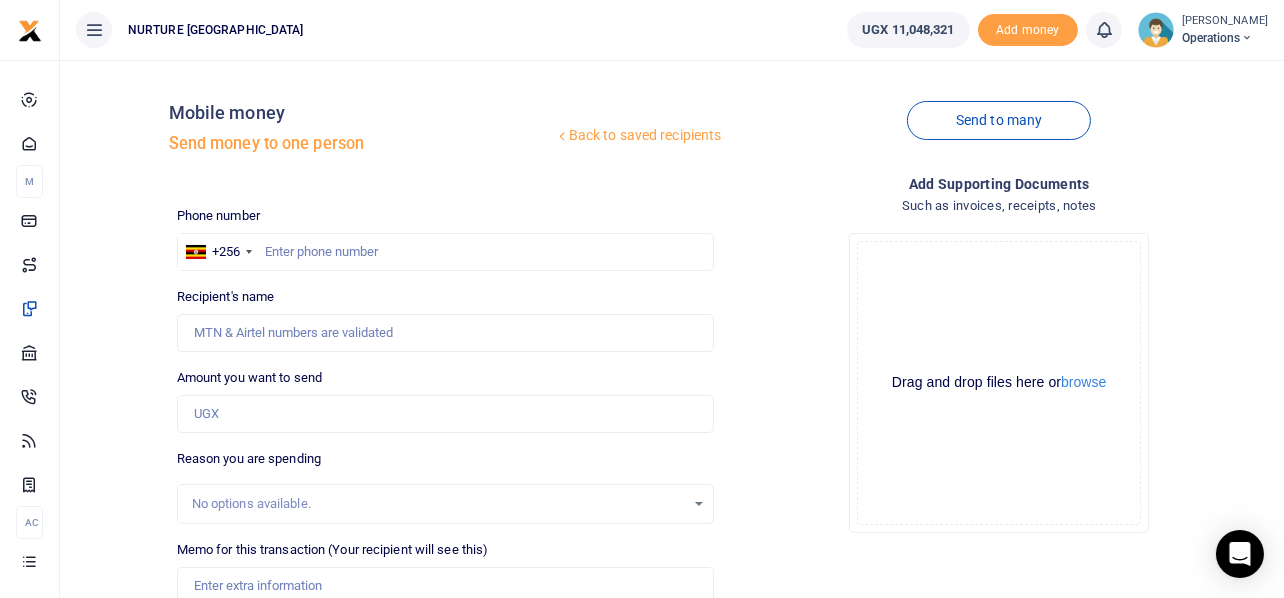 click on "Send to many" at bounding box center (999, 133) 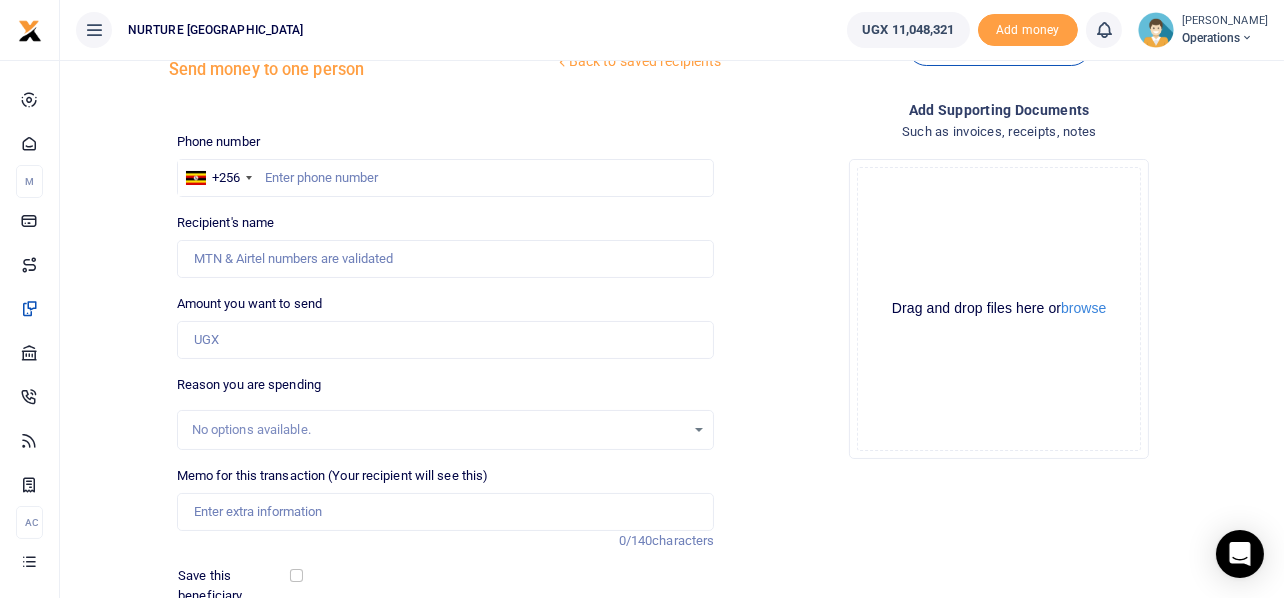 scroll, scrollTop: 0, scrollLeft: 0, axis: both 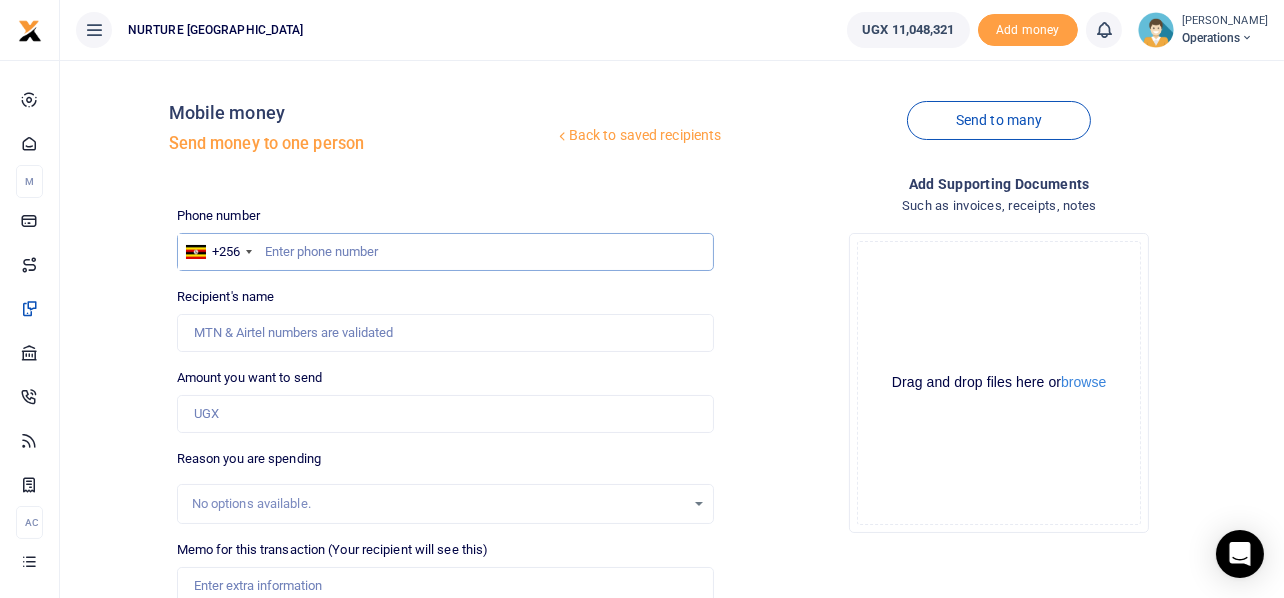 click at bounding box center [446, 252] 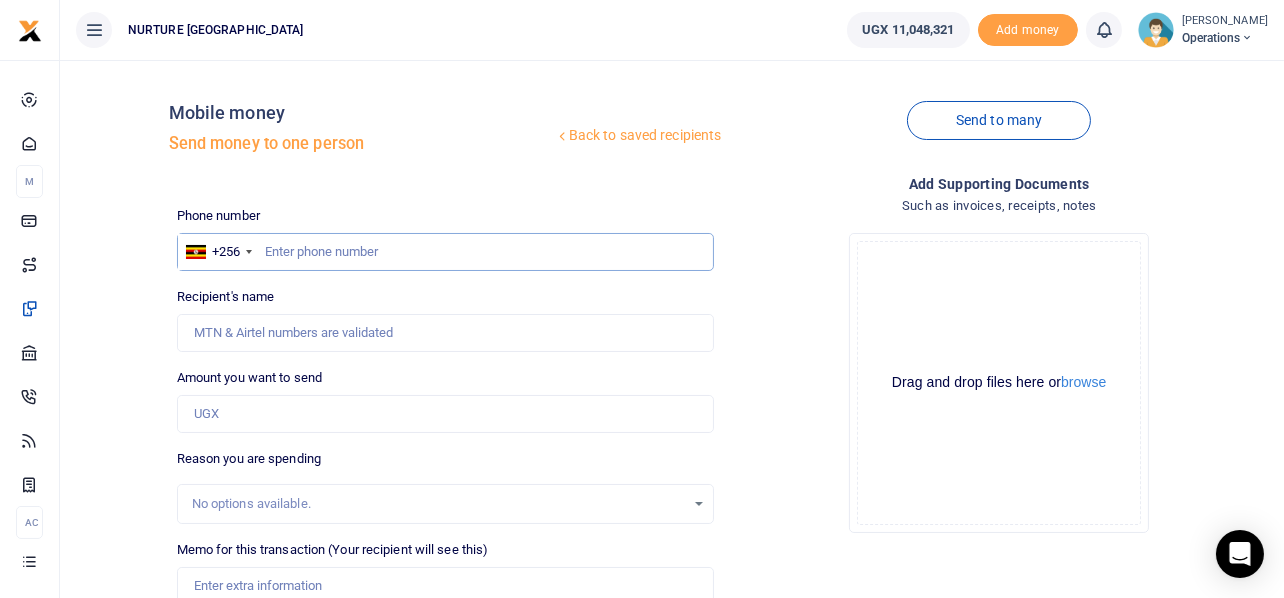 paste on "256753066375" 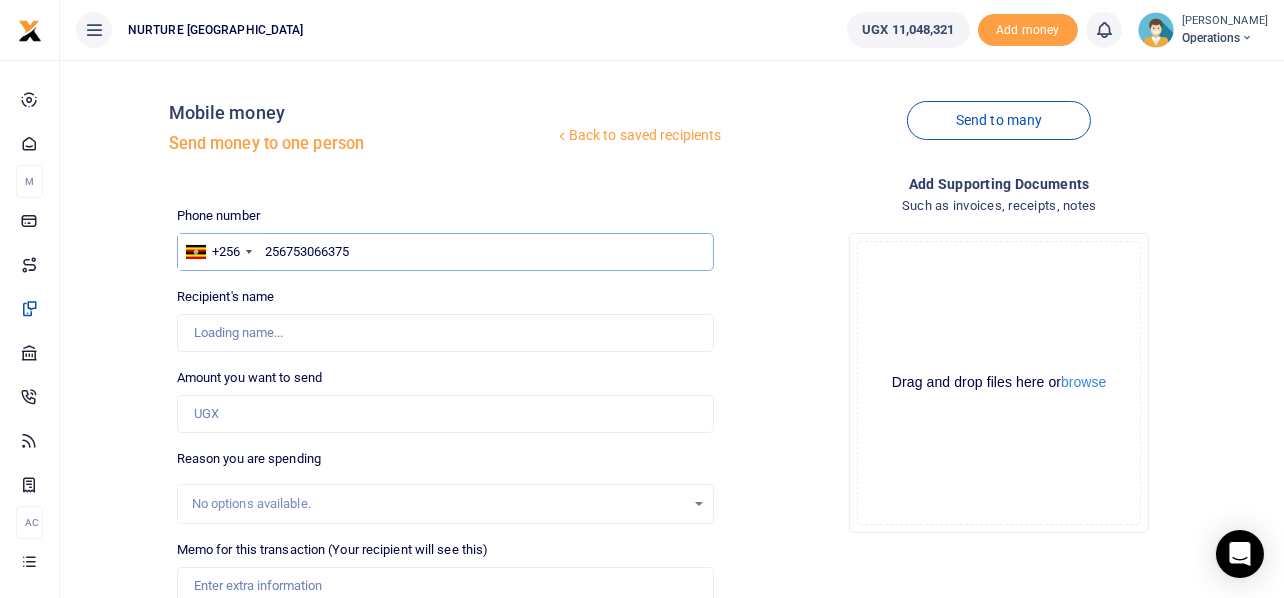 type on "256753066375" 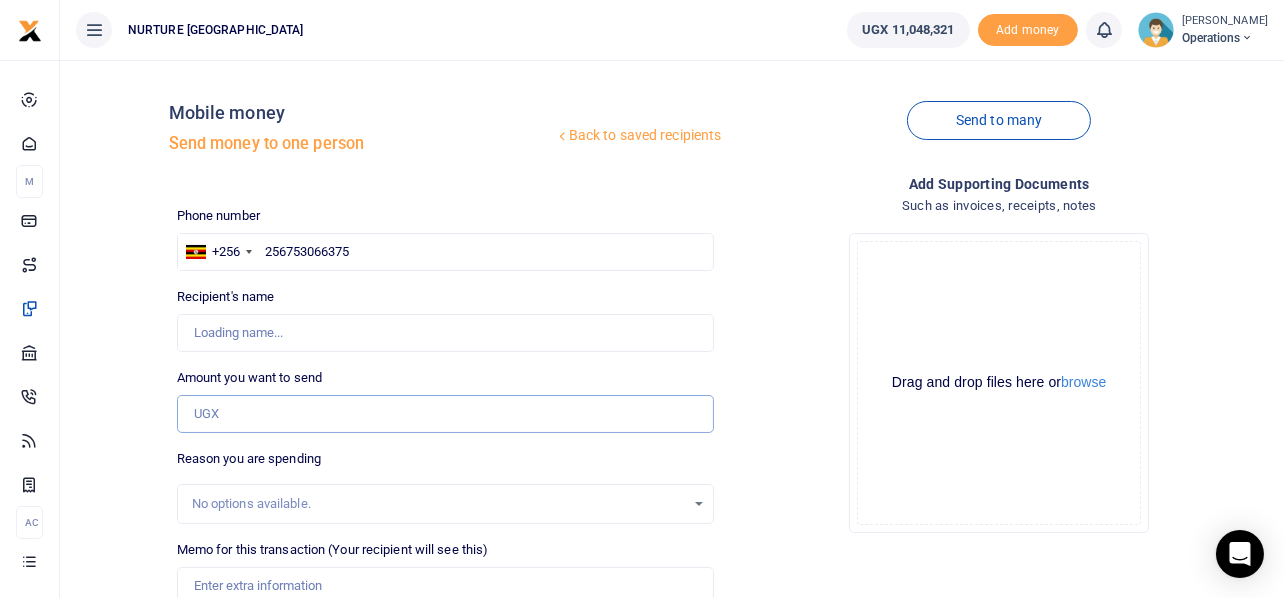 click on "Amount you want to send" at bounding box center (446, 414) 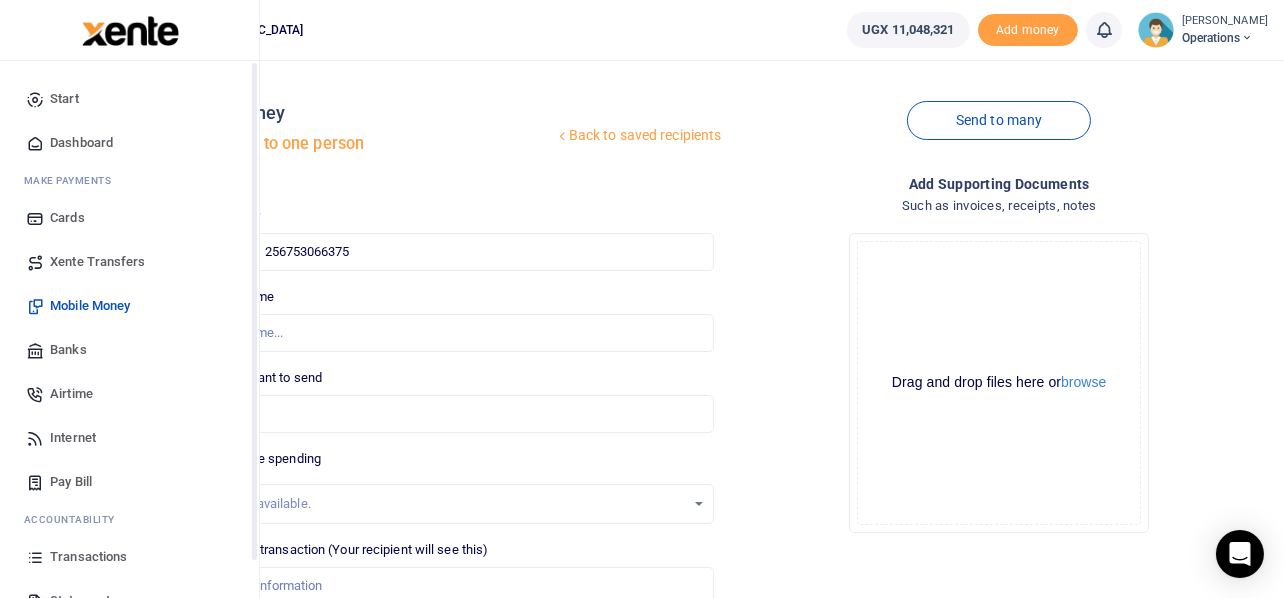 click on "Airtime" at bounding box center (71, 394) 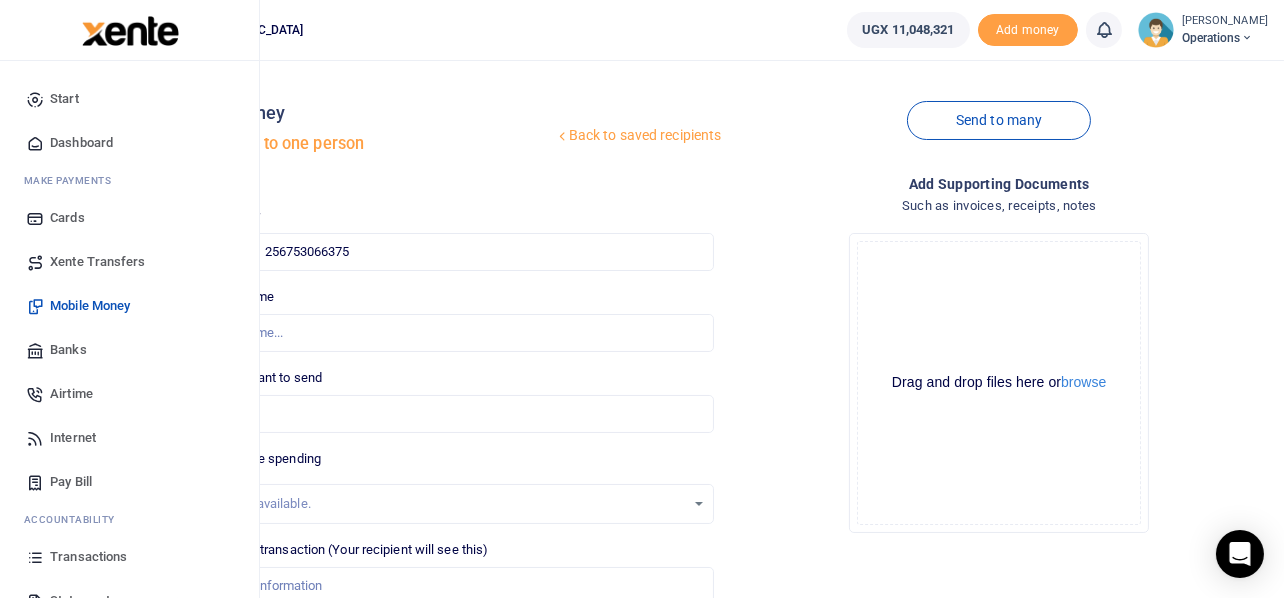 type on "[PERSON_NAME]" 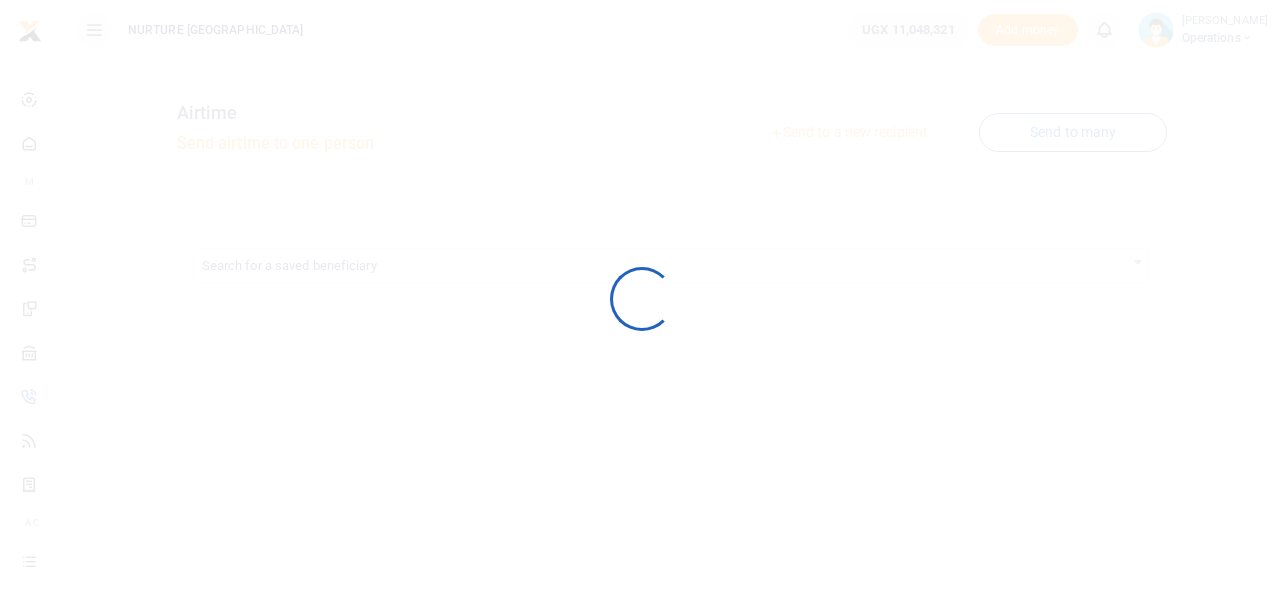 scroll, scrollTop: 0, scrollLeft: 0, axis: both 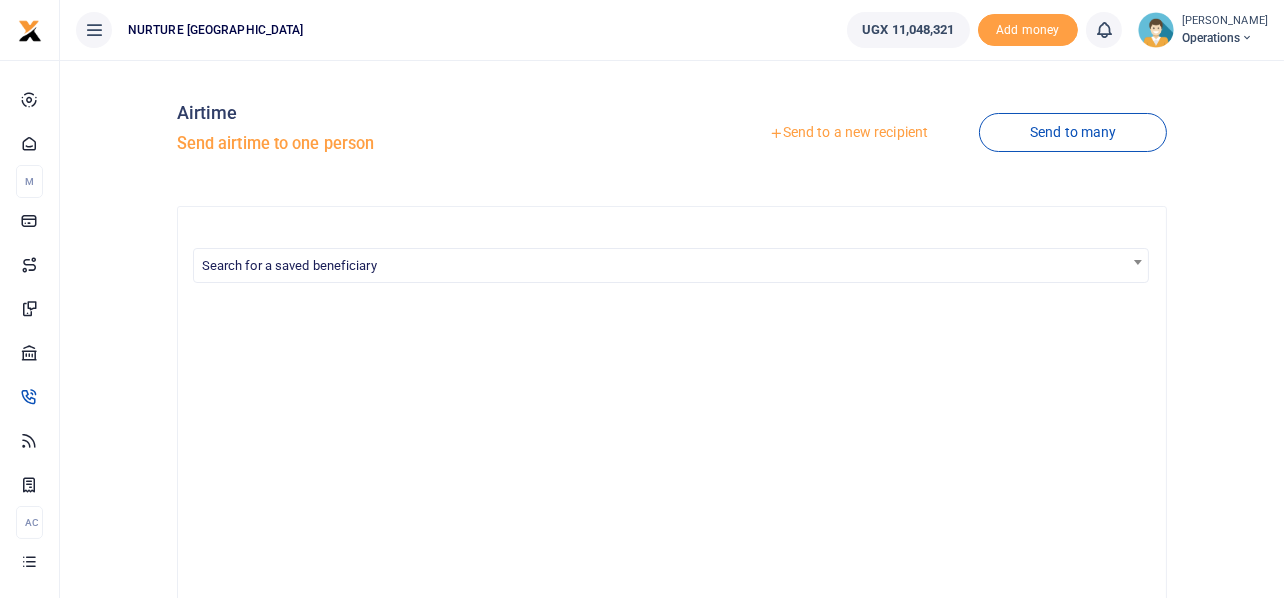 click on "Send to a new recipient" at bounding box center [848, 133] 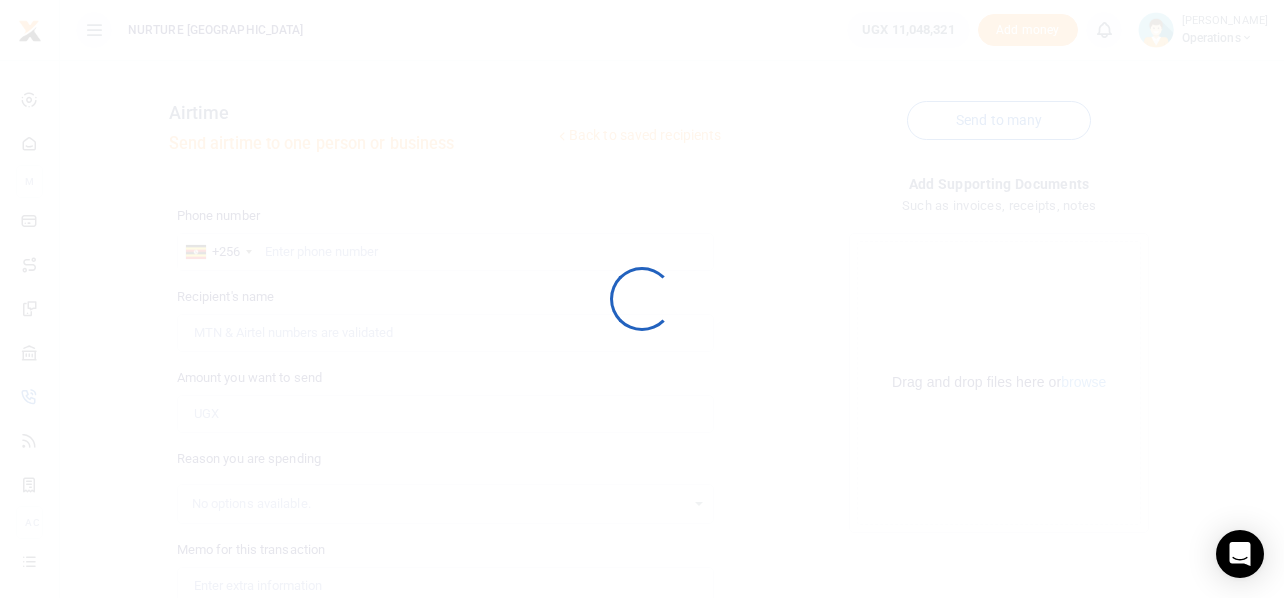 scroll, scrollTop: 0, scrollLeft: 0, axis: both 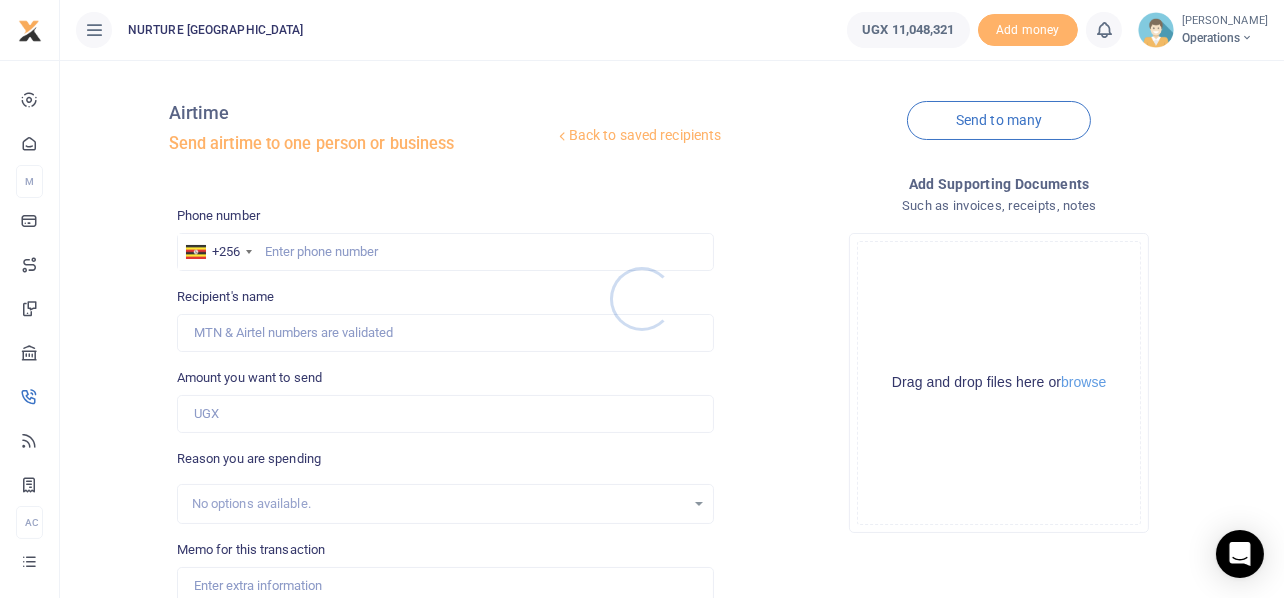 click at bounding box center (642, 299) 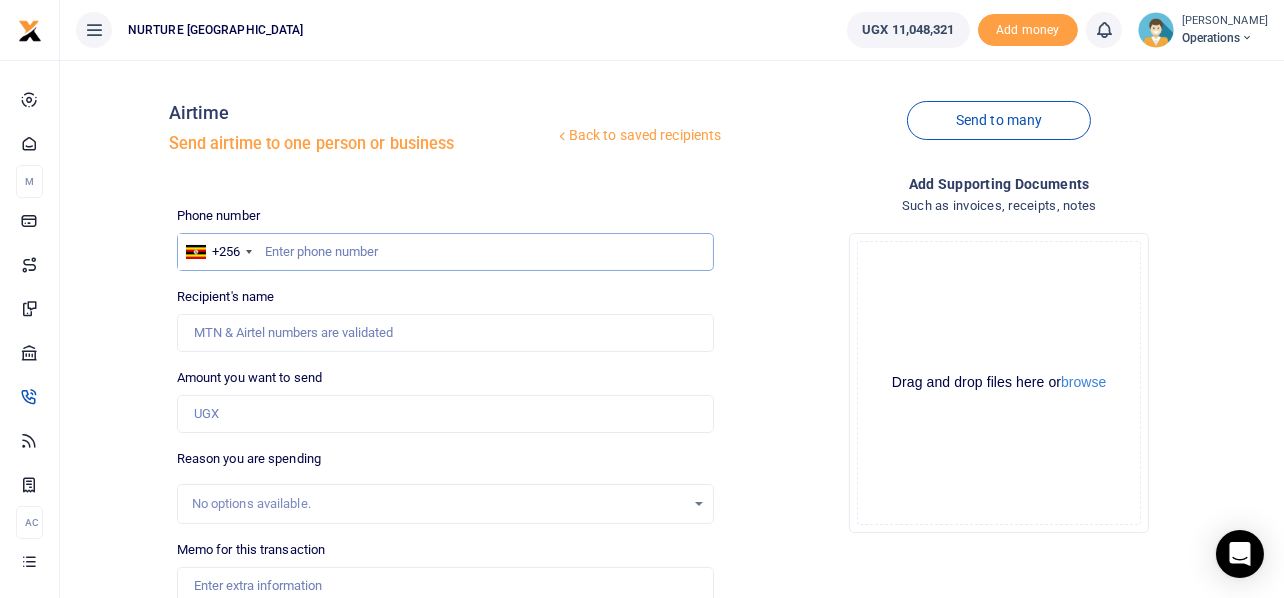 click at bounding box center (446, 252) 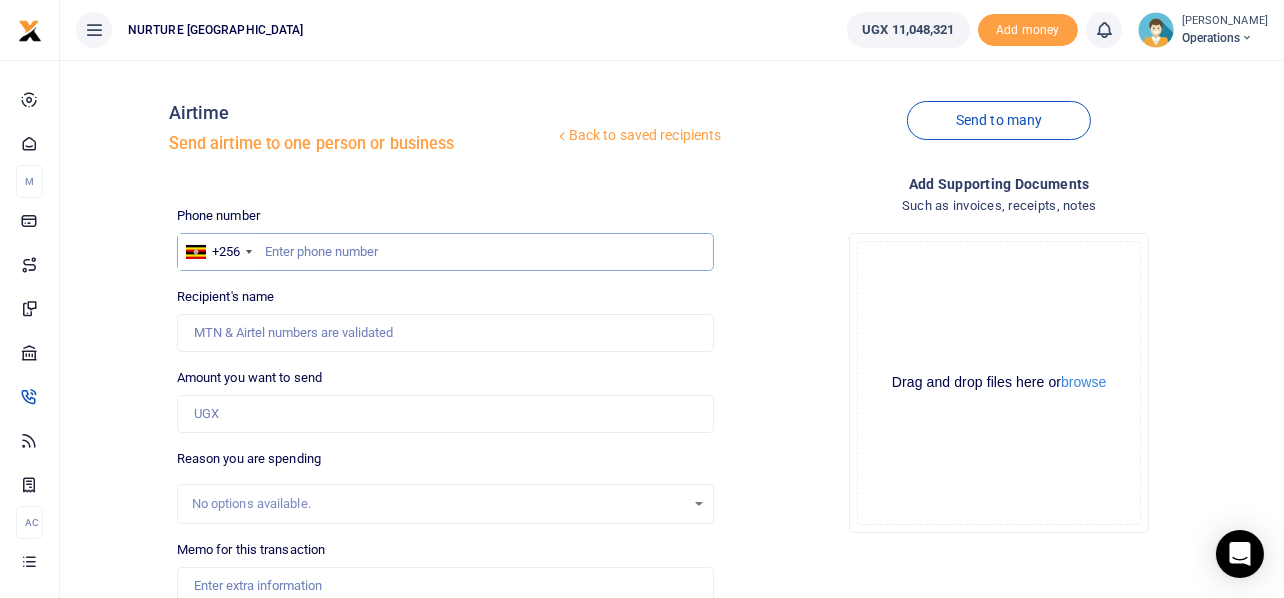 paste on "256753066375" 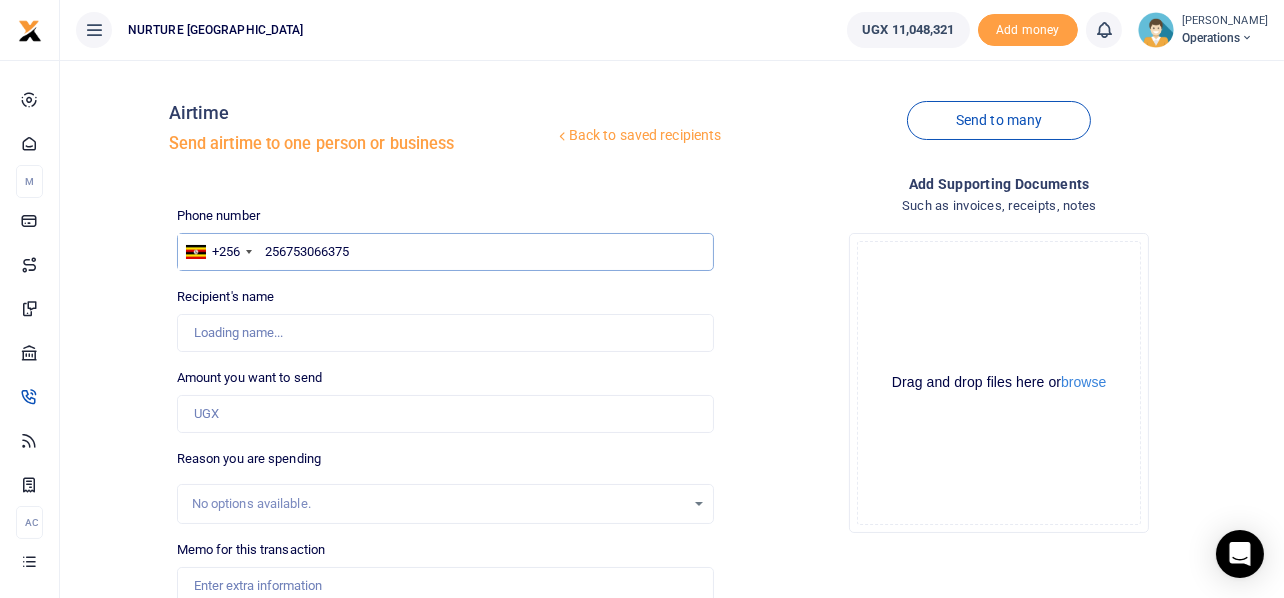 type on "256753066375" 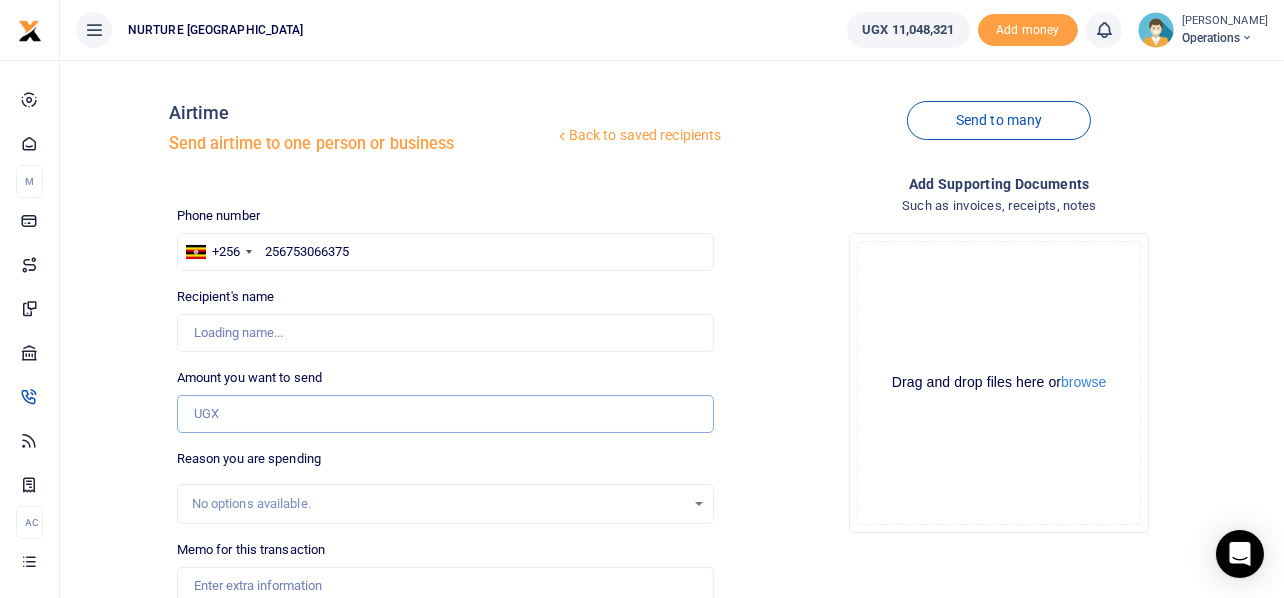 click on "Amount you want to send" at bounding box center (446, 414) 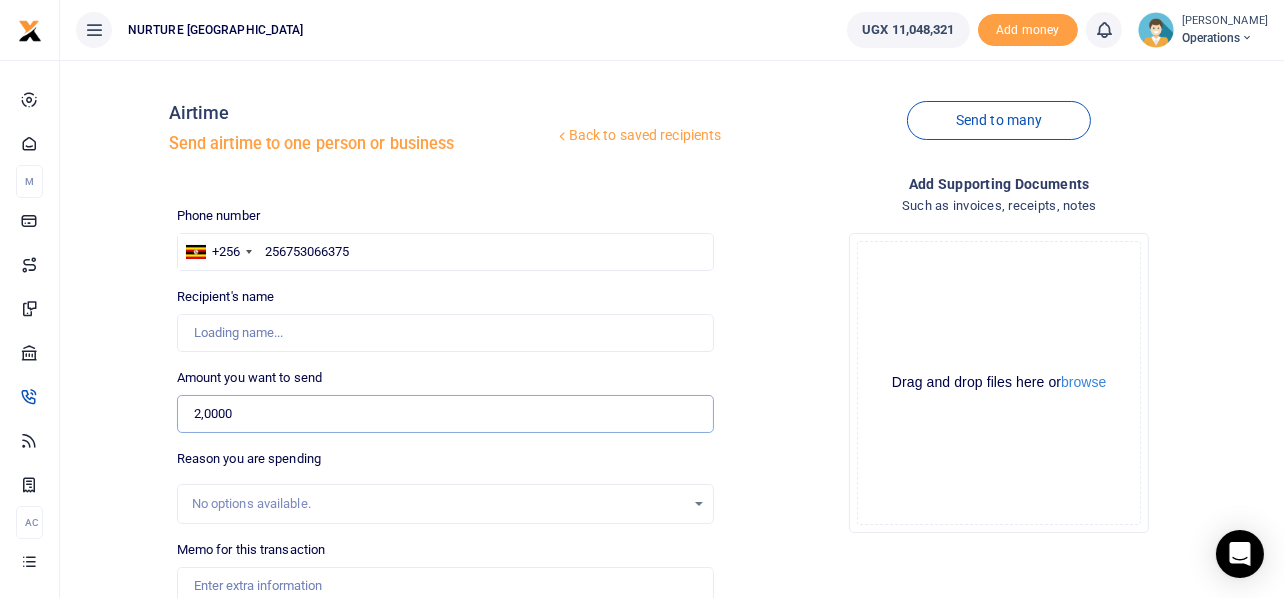type on "20,000" 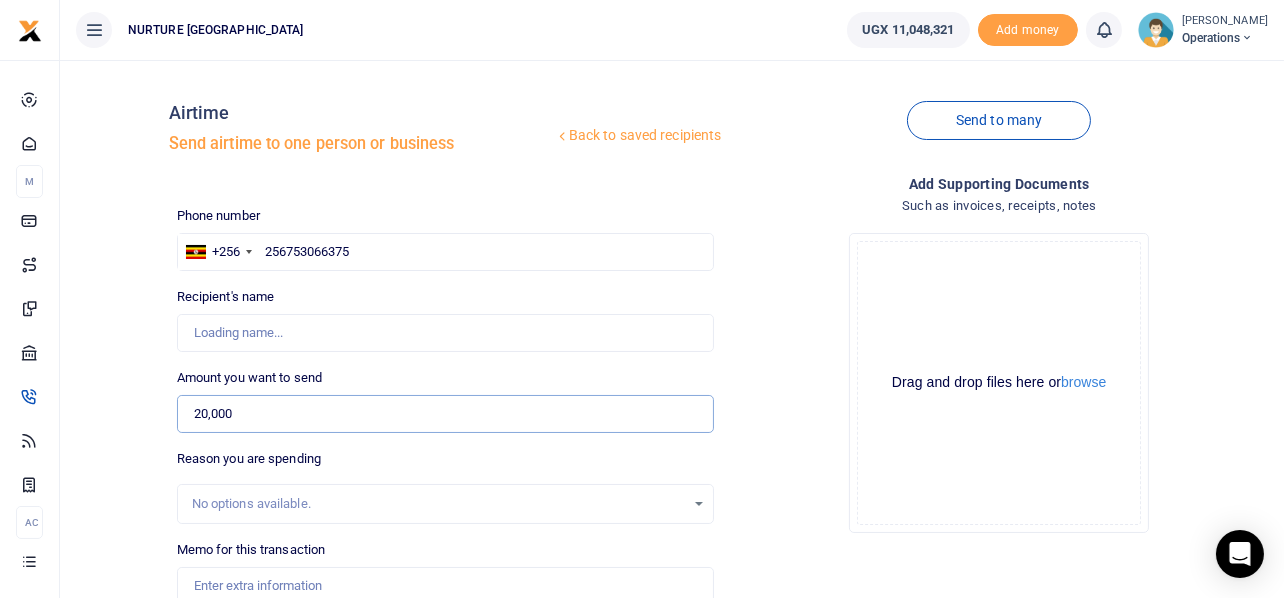 type on "[PERSON_NAME]" 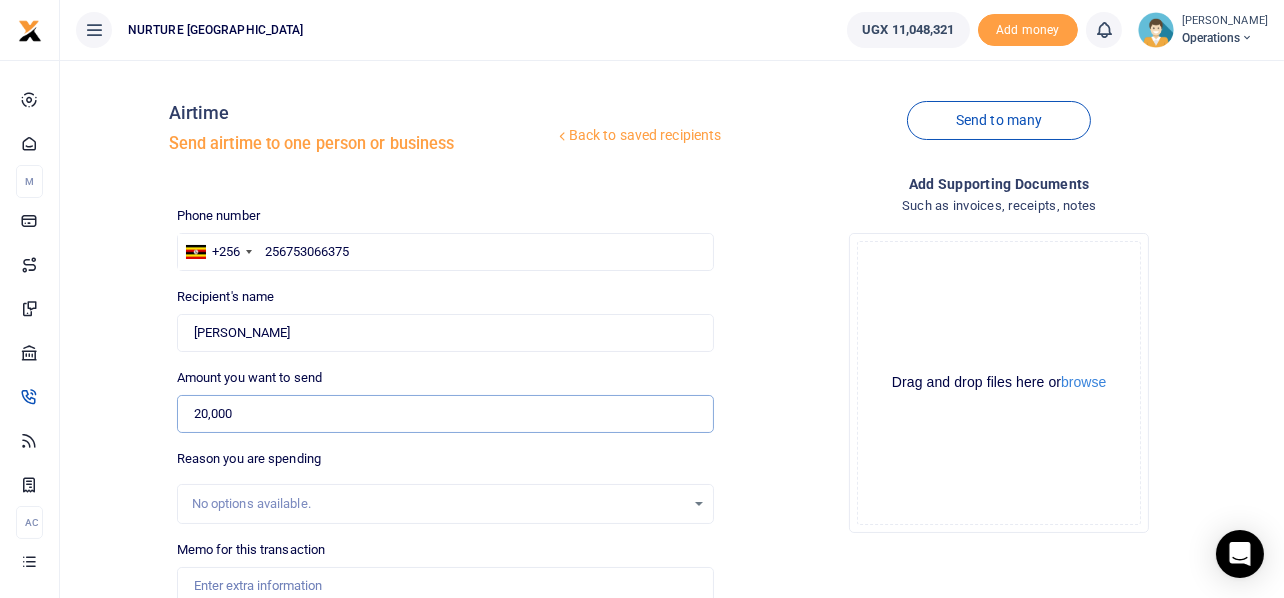 type on "20,000" 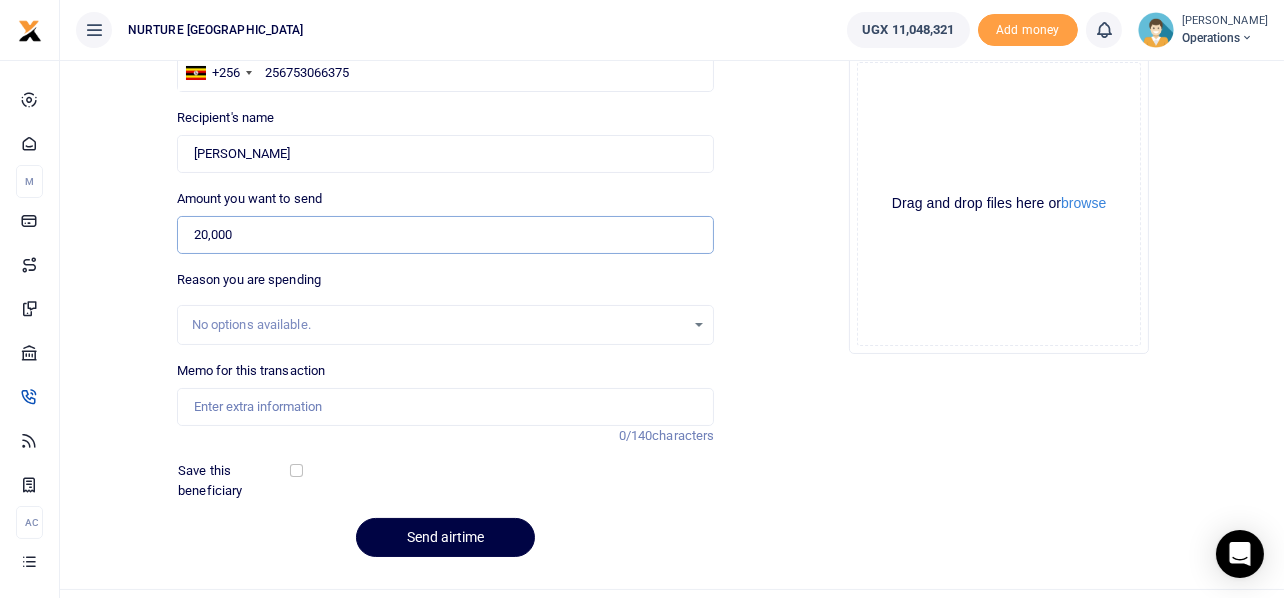 scroll, scrollTop: 221, scrollLeft: 0, axis: vertical 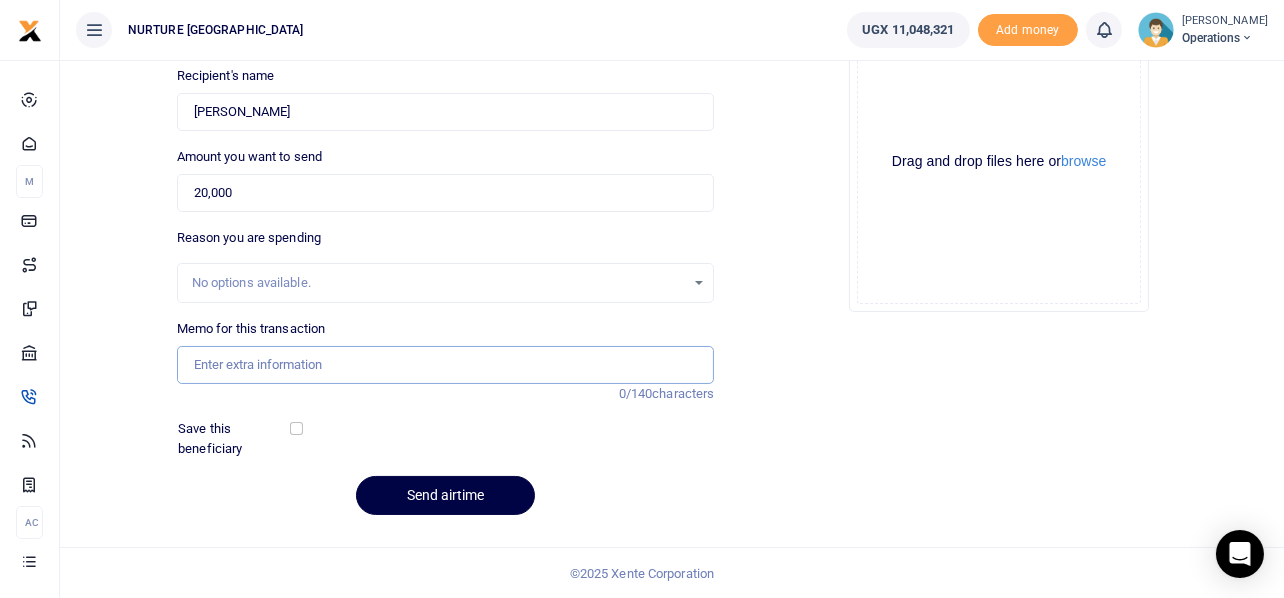 click on "Memo for this transaction" at bounding box center (446, 365) 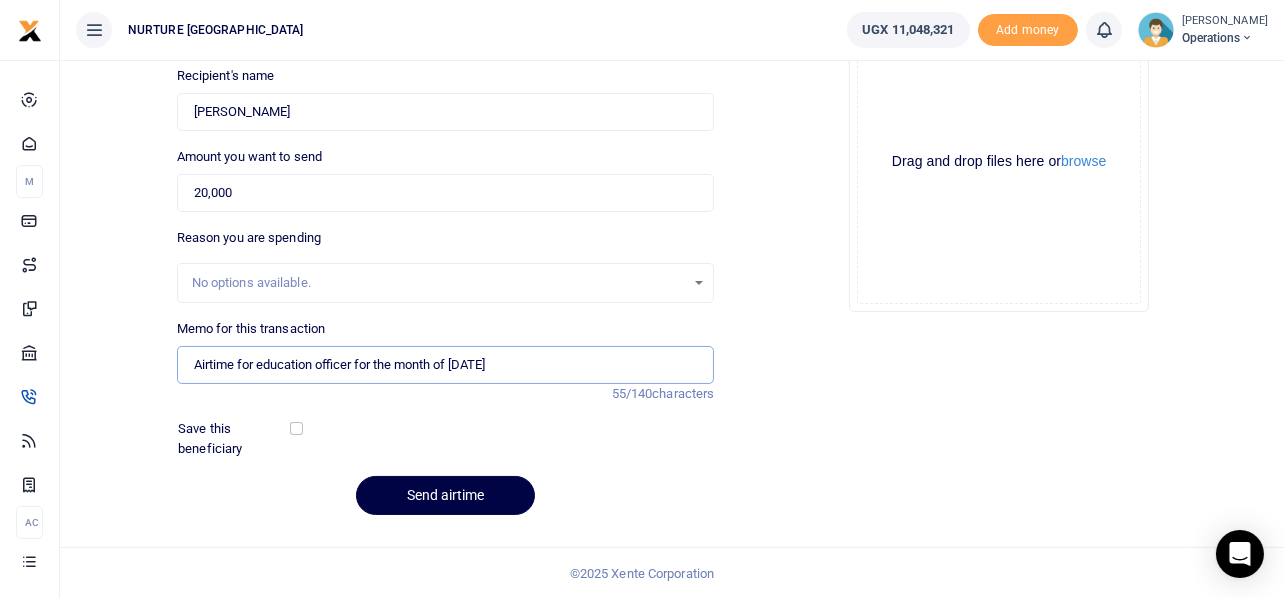 click on "Airtime for education officer for the month of [DATE]" at bounding box center [446, 365] 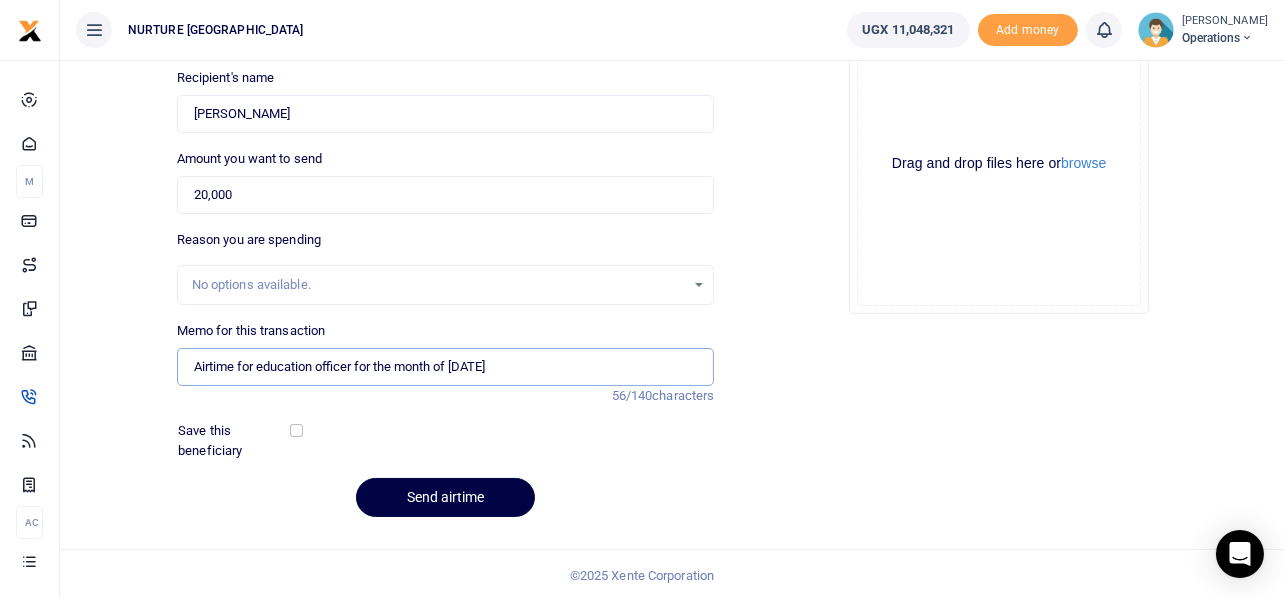 scroll, scrollTop: 221, scrollLeft: 0, axis: vertical 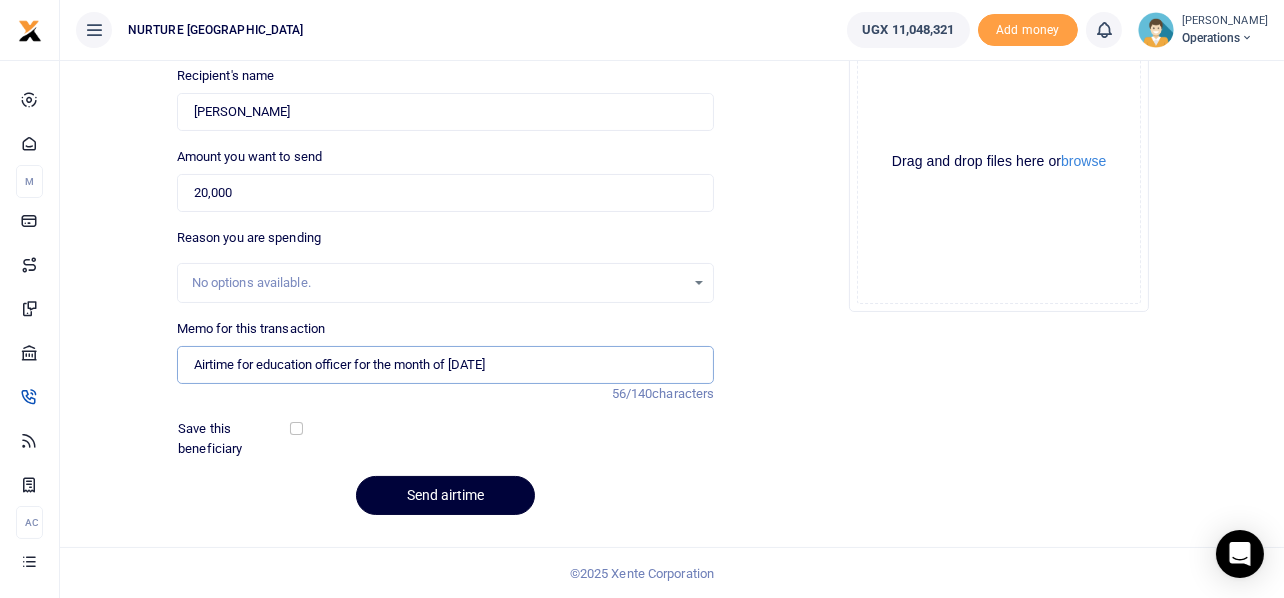 type on "Airtime for education officer for the month of [DATE]" 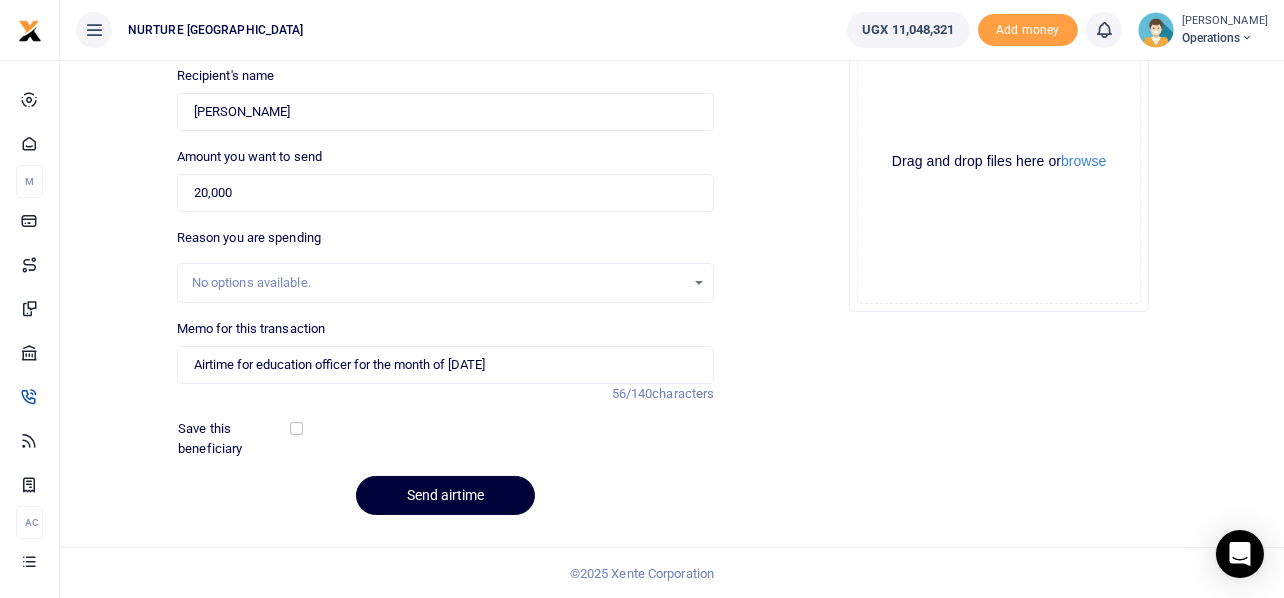 click on "Send airtime" at bounding box center [445, 495] 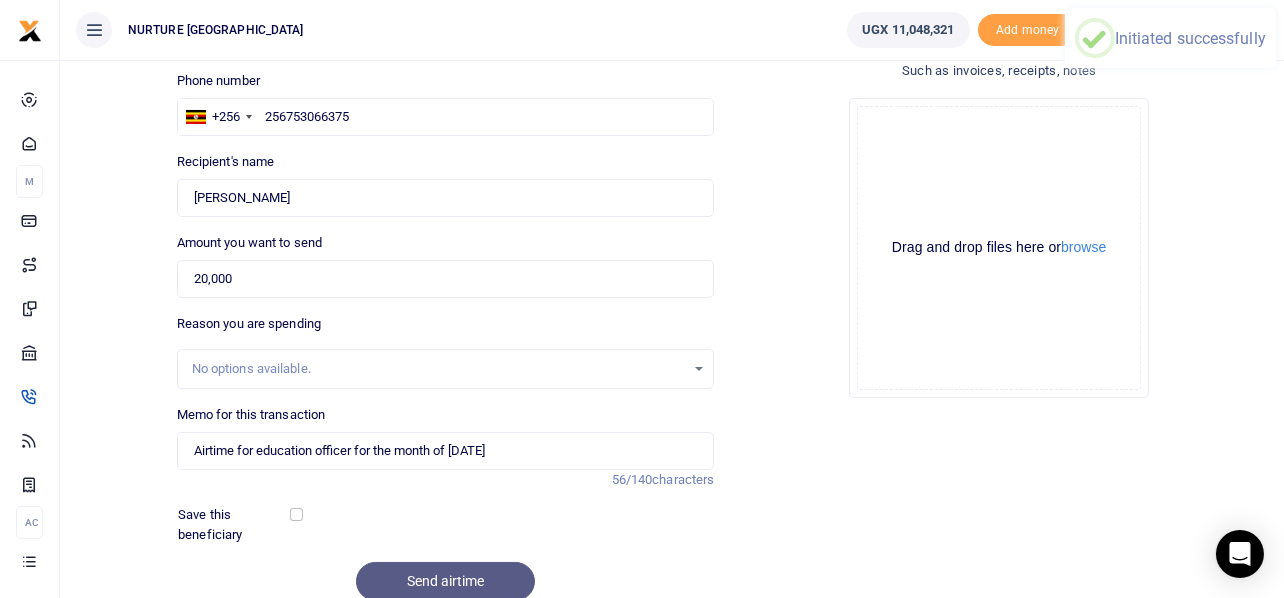 scroll, scrollTop: 0, scrollLeft: 0, axis: both 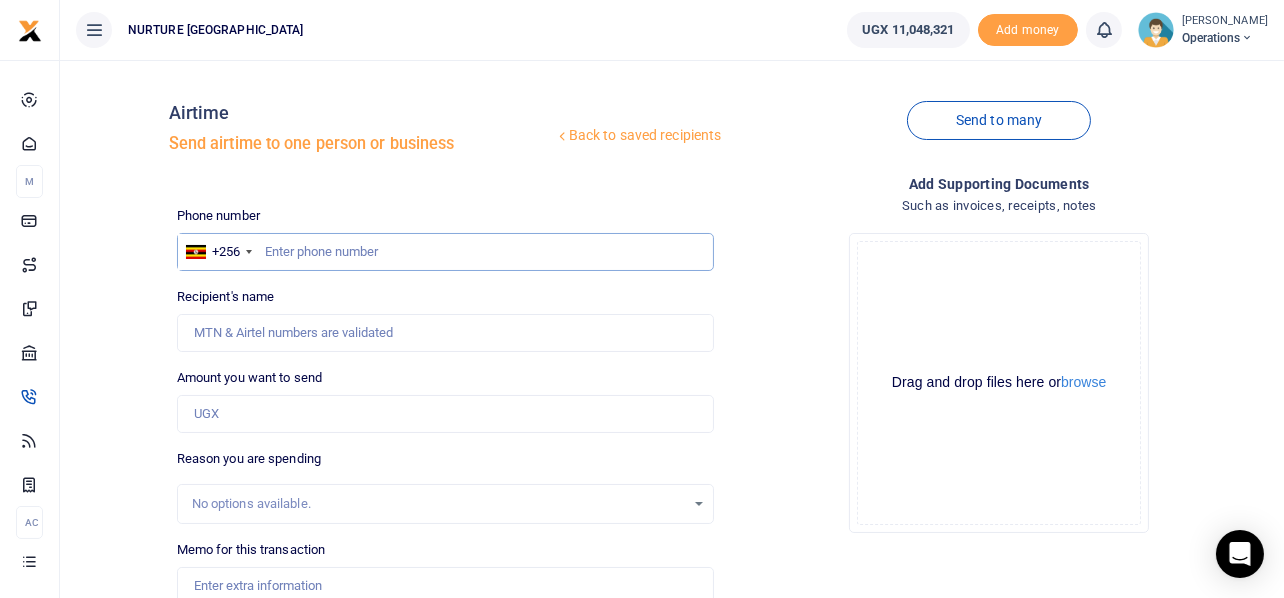 click at bounding box center [446, 252] 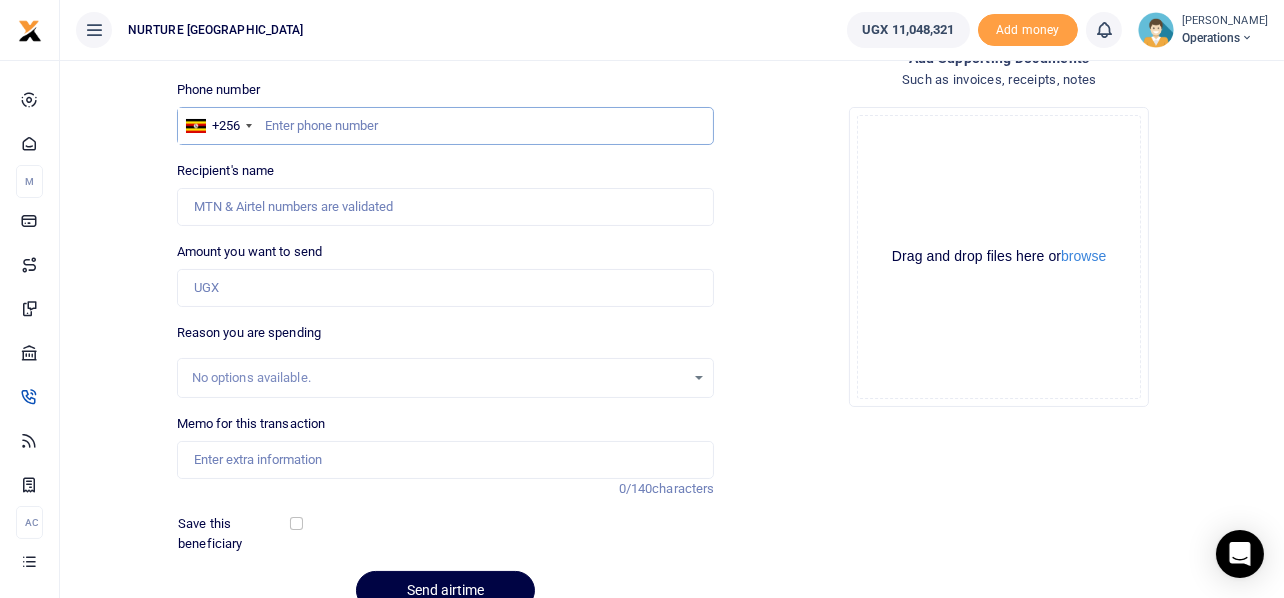 scroll, scrollTop: 221, scrollLeft: 0, axis: vertical 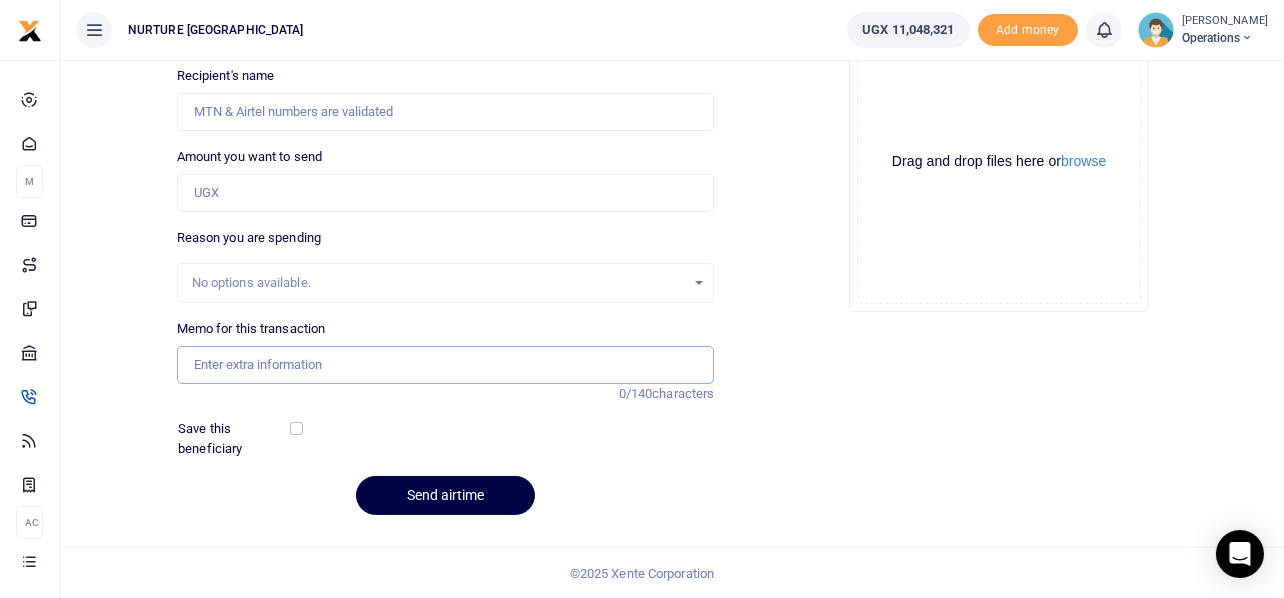 click on "Memo for this transaction" at bounding box center [446, 365] 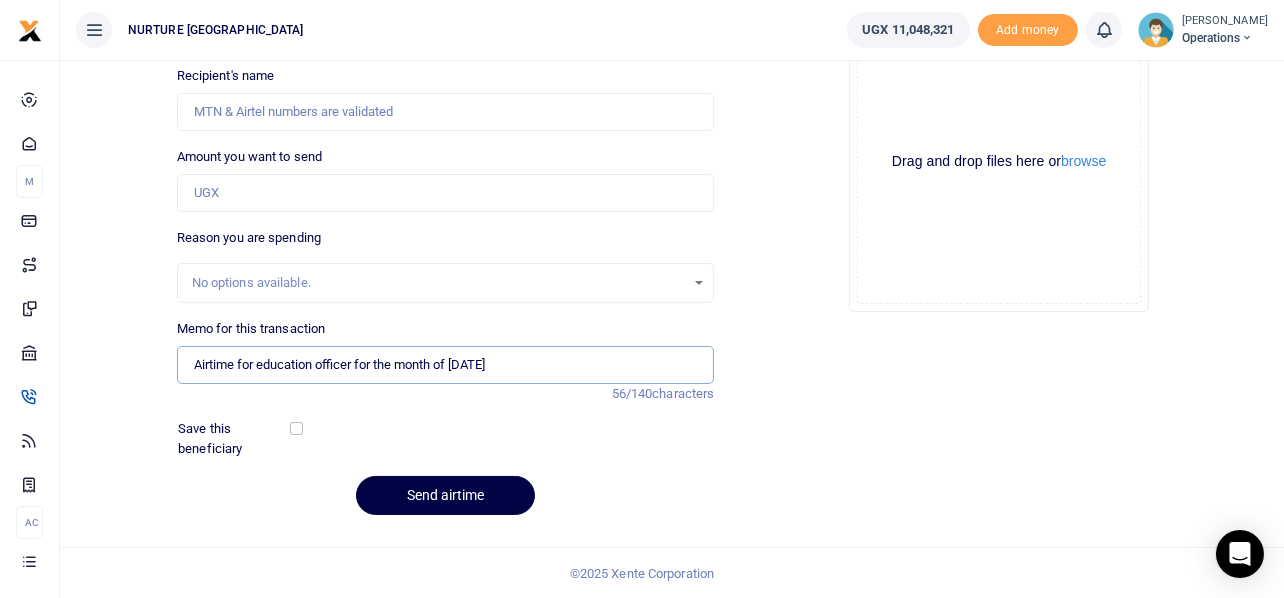 type on "Airtime for education officer for the month of July 2025" 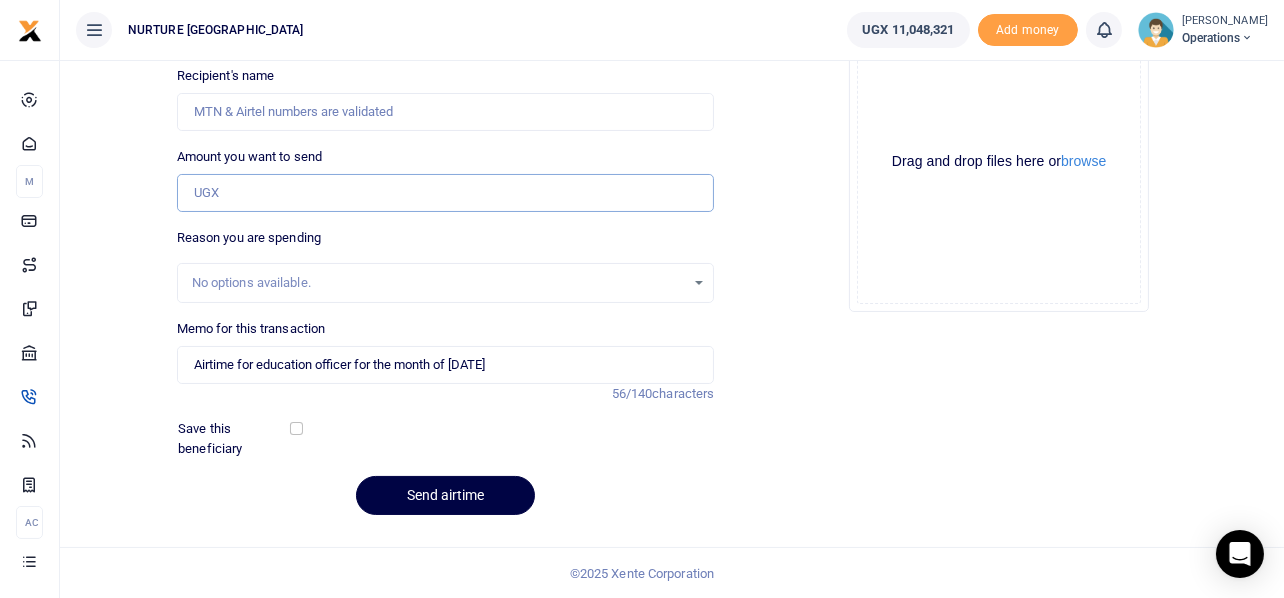 click on "Amount you want to send" at bounding box center [446, 193] 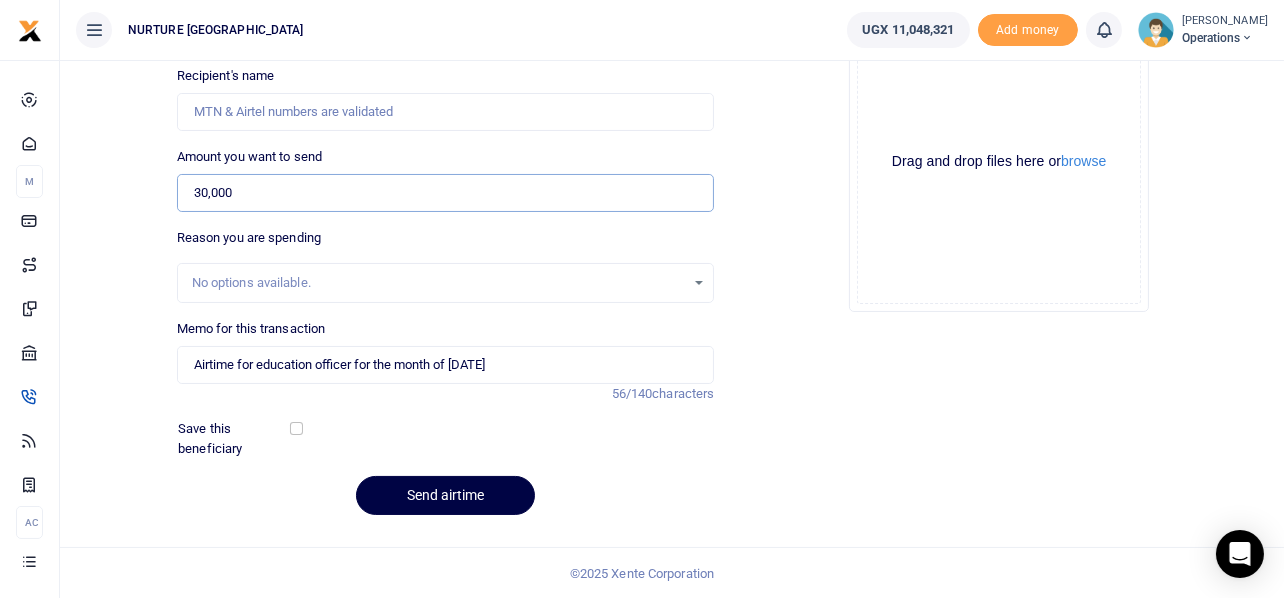 type on "30,000" 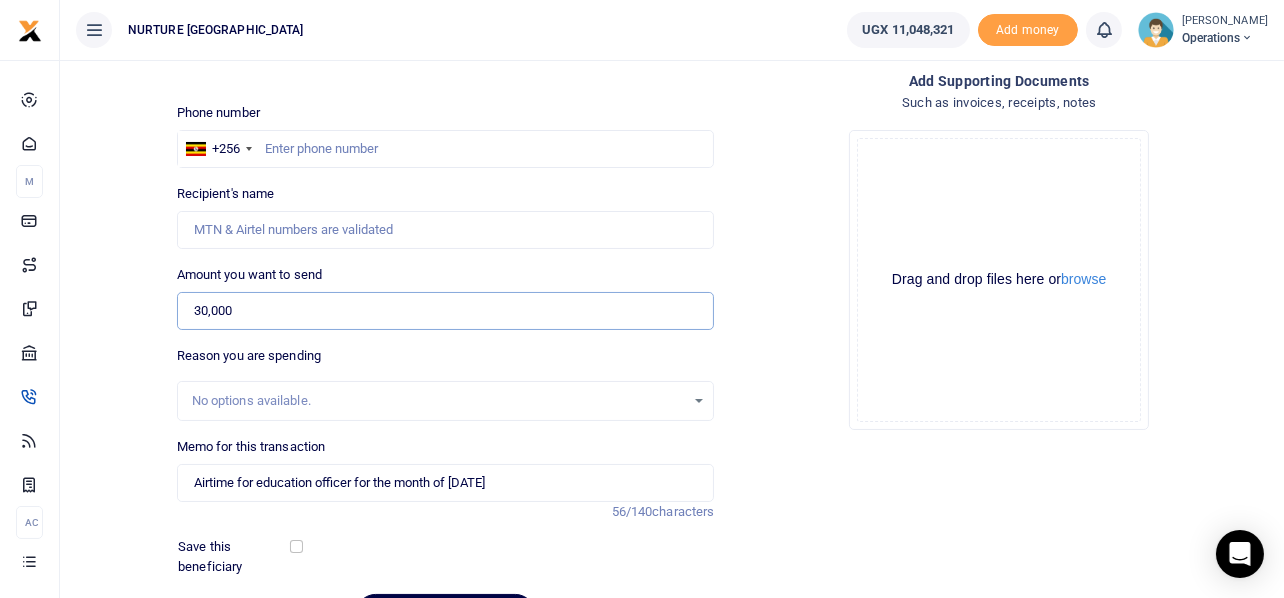 scroll, scrollTop: 0, scrollLeft: 0, axis: both 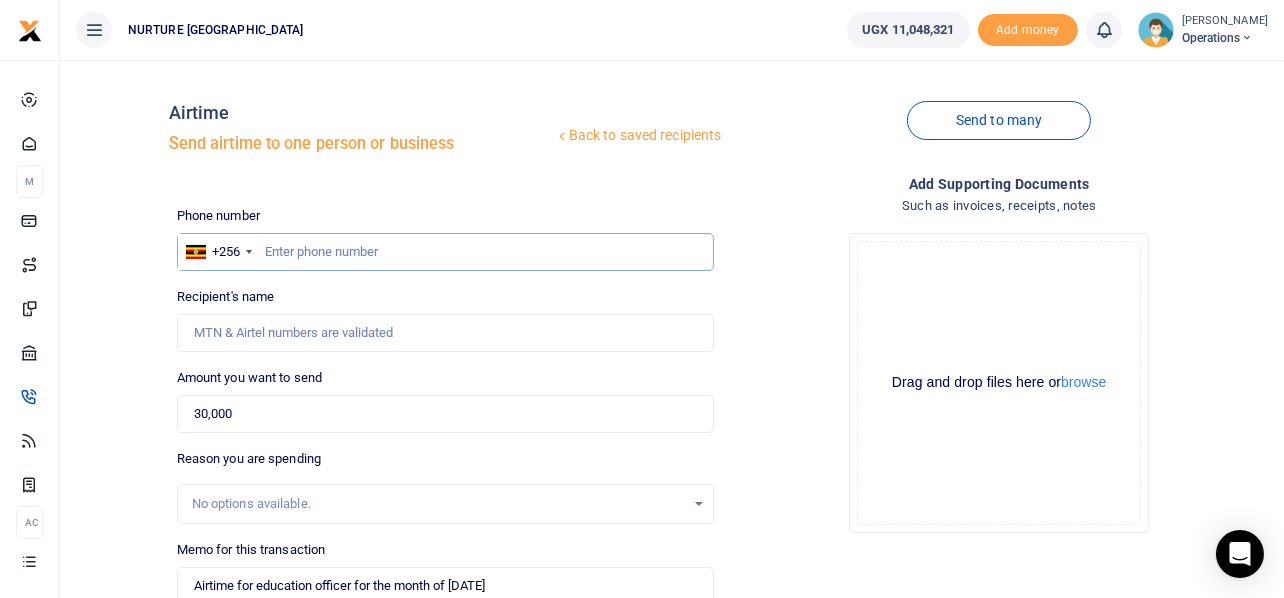 click at bounding box center [446, 252] 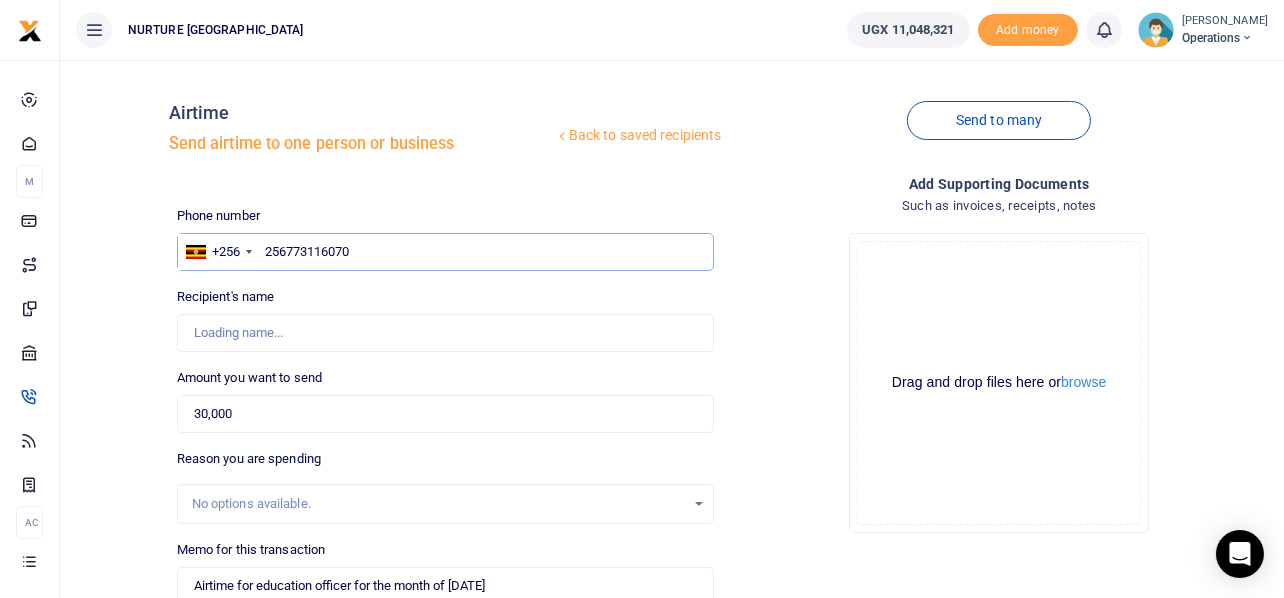 type on "Stella Nangobi" 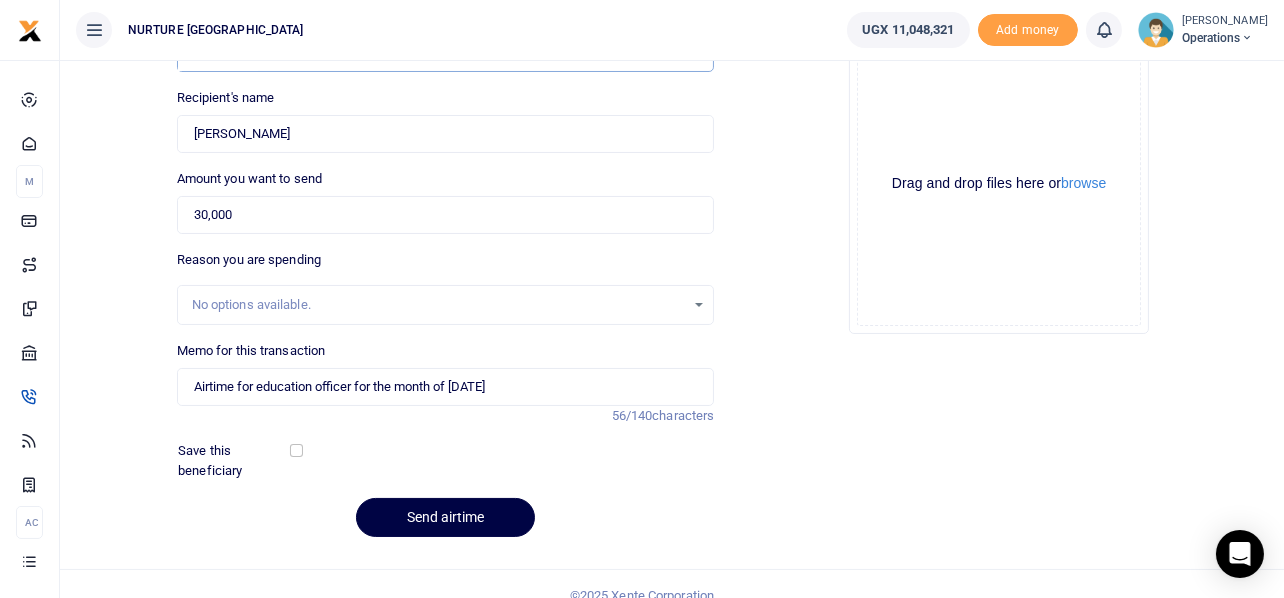 scroll, scrollTop: 221, scrollLeft: 0, axis: vertical 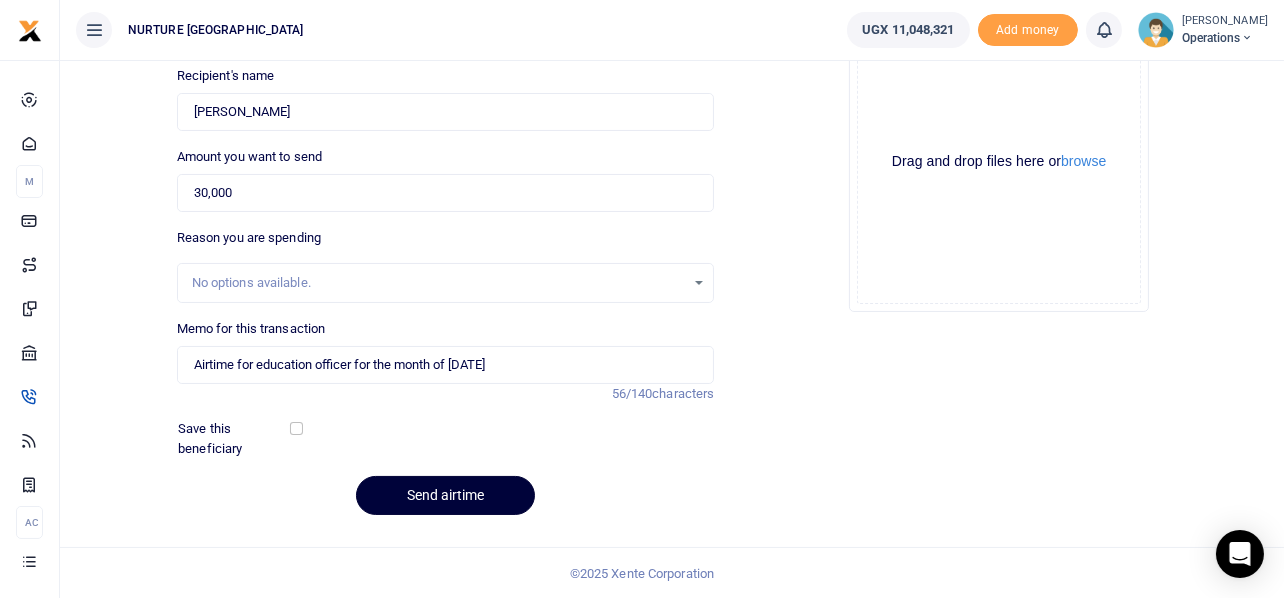 type on "256773116070" 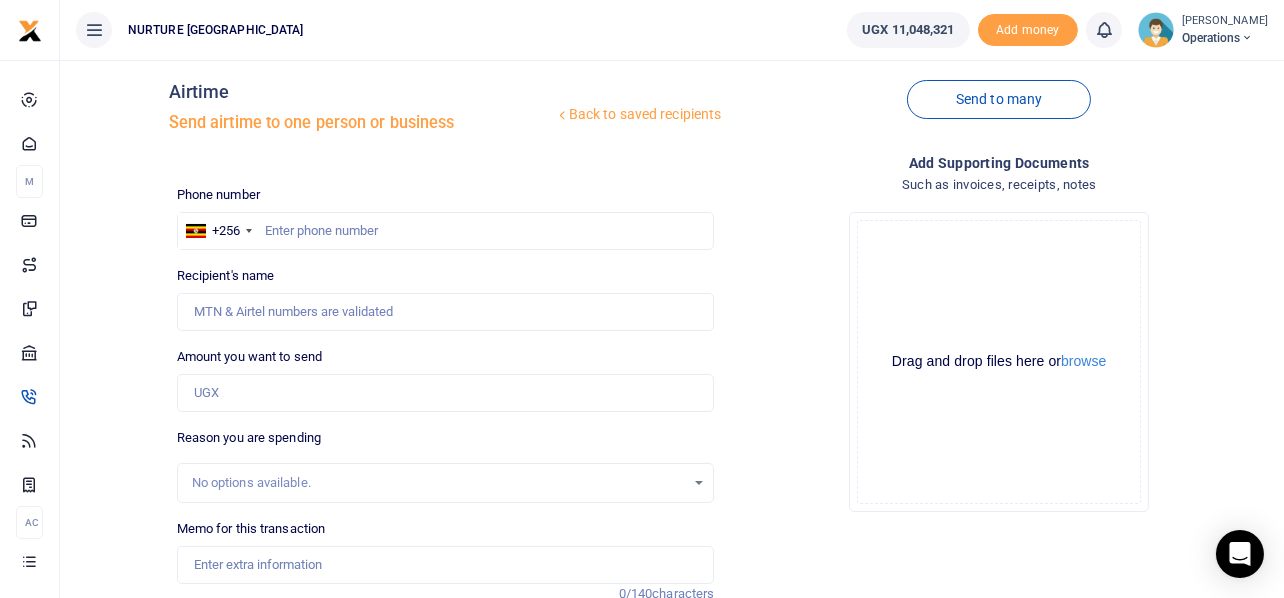scroll, scrollTop: 19, scrollLeft: 0, axis: vertical 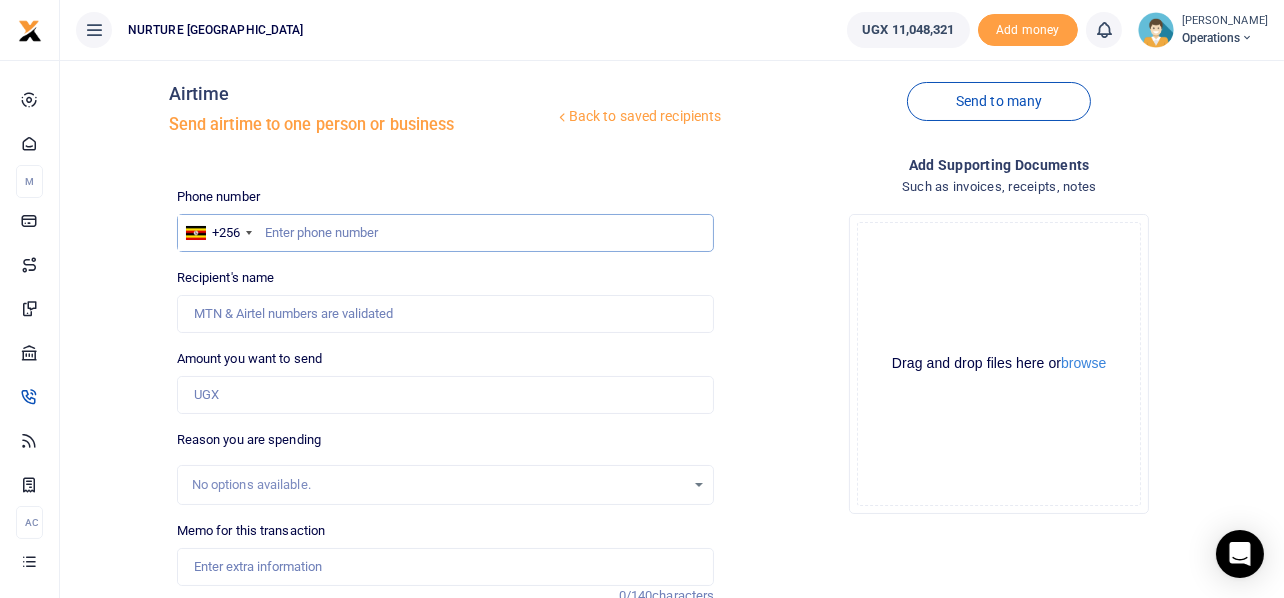 click at bounding box center (446, 233) 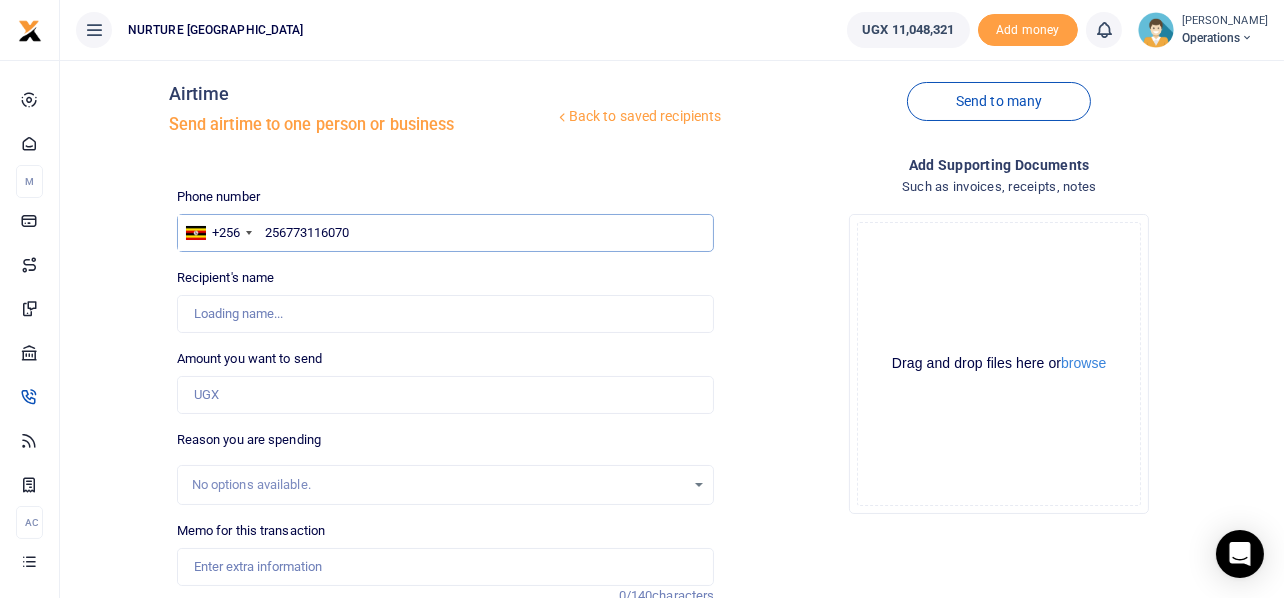 type on "Stella Nangobi" 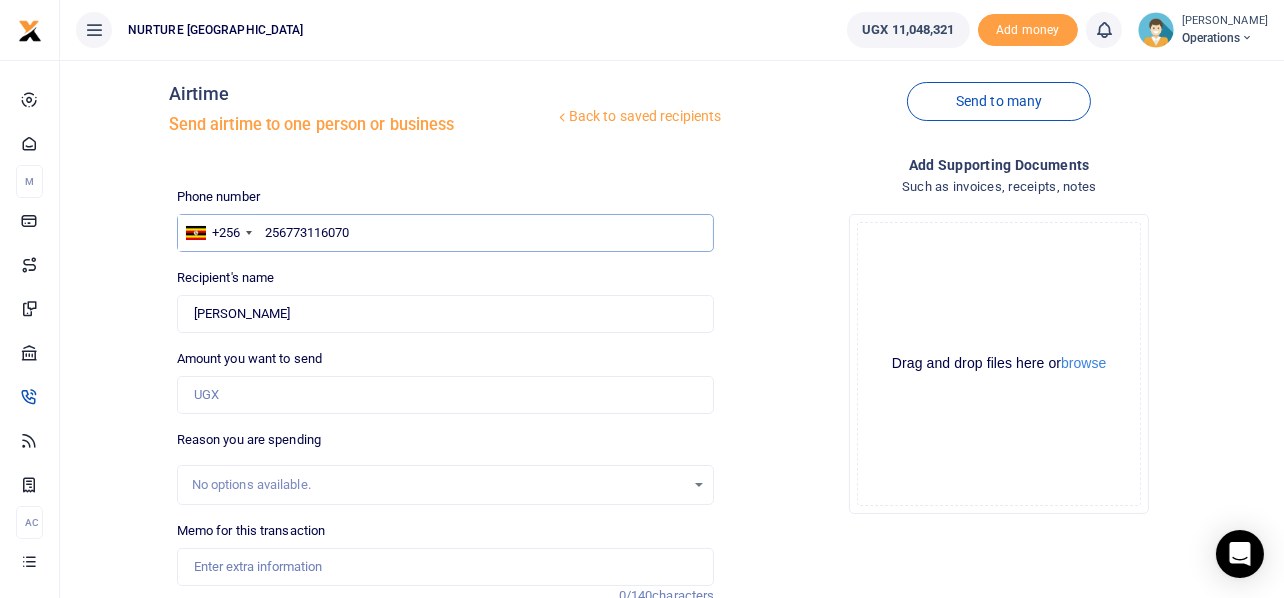 type on "256773116070" 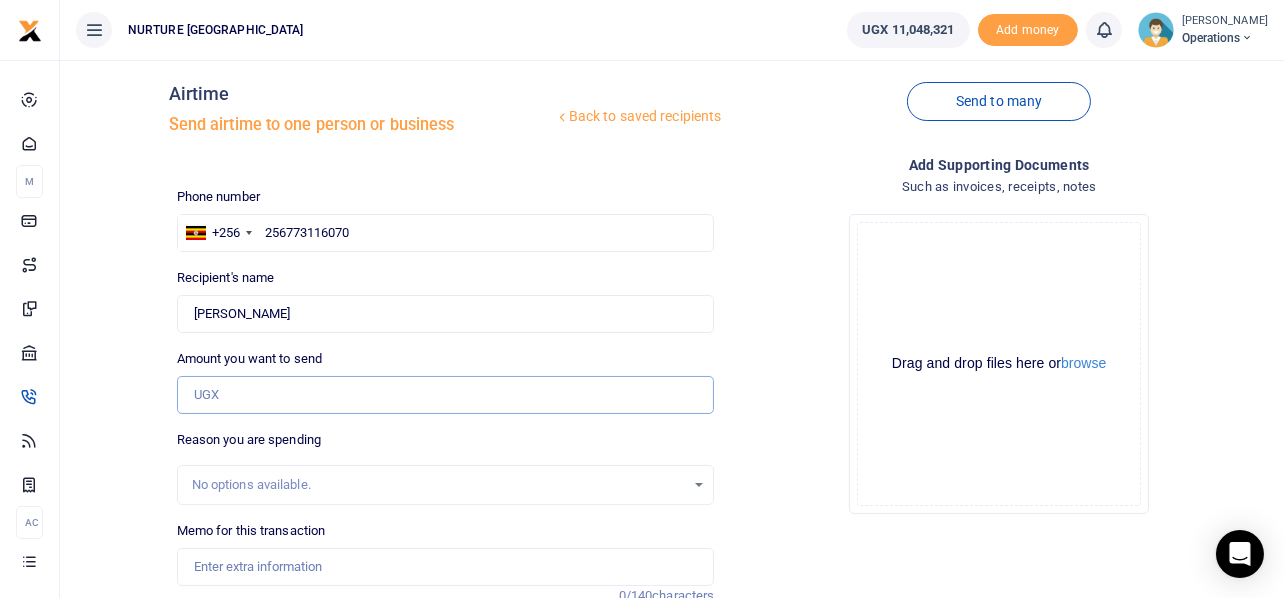 click on "Amount you want to send" at bounding box center (446, 395) 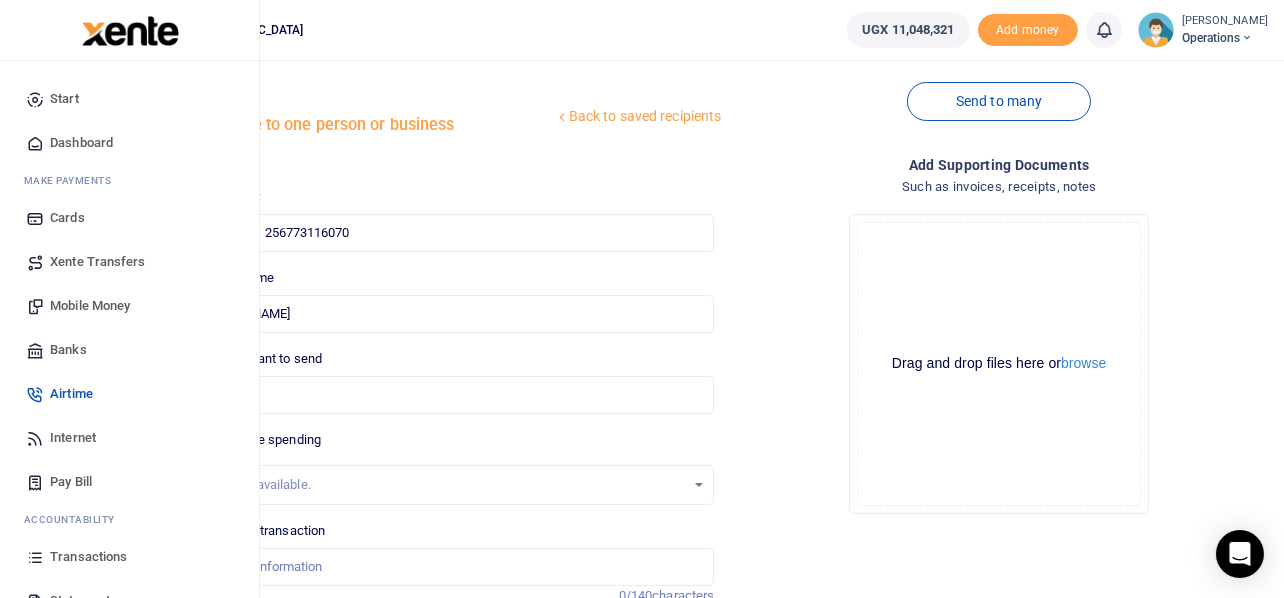 click on "Mobile Money" at bounding box center (90, 306) 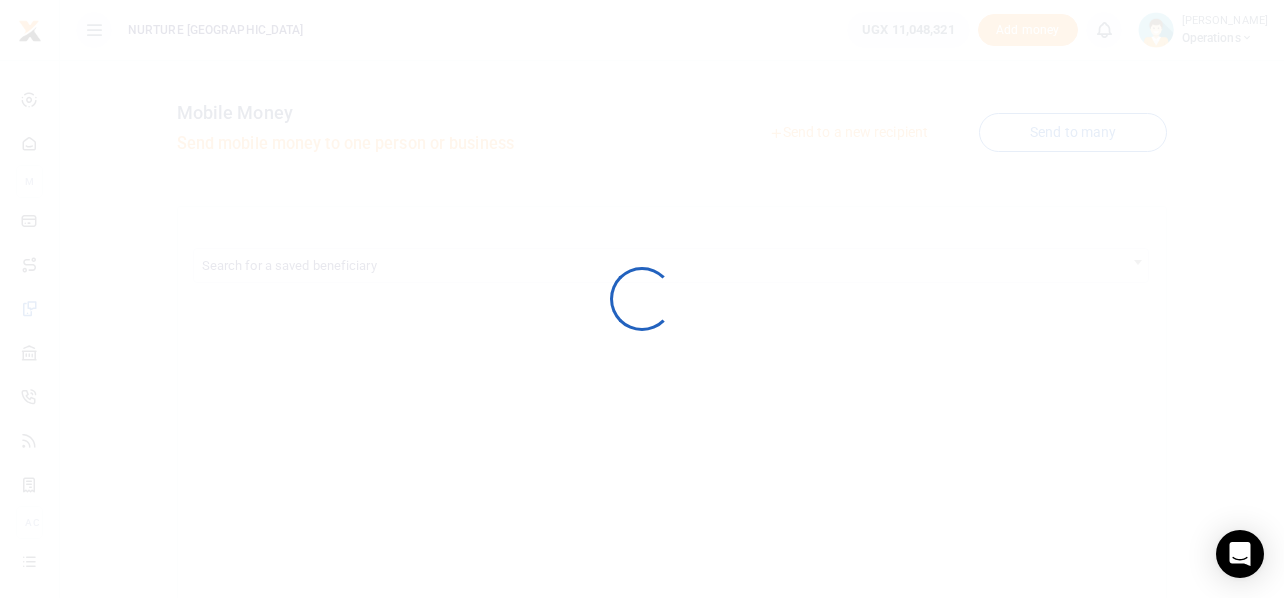 scroll, scrollTop: 0, scrollLeft: 0, axis: both 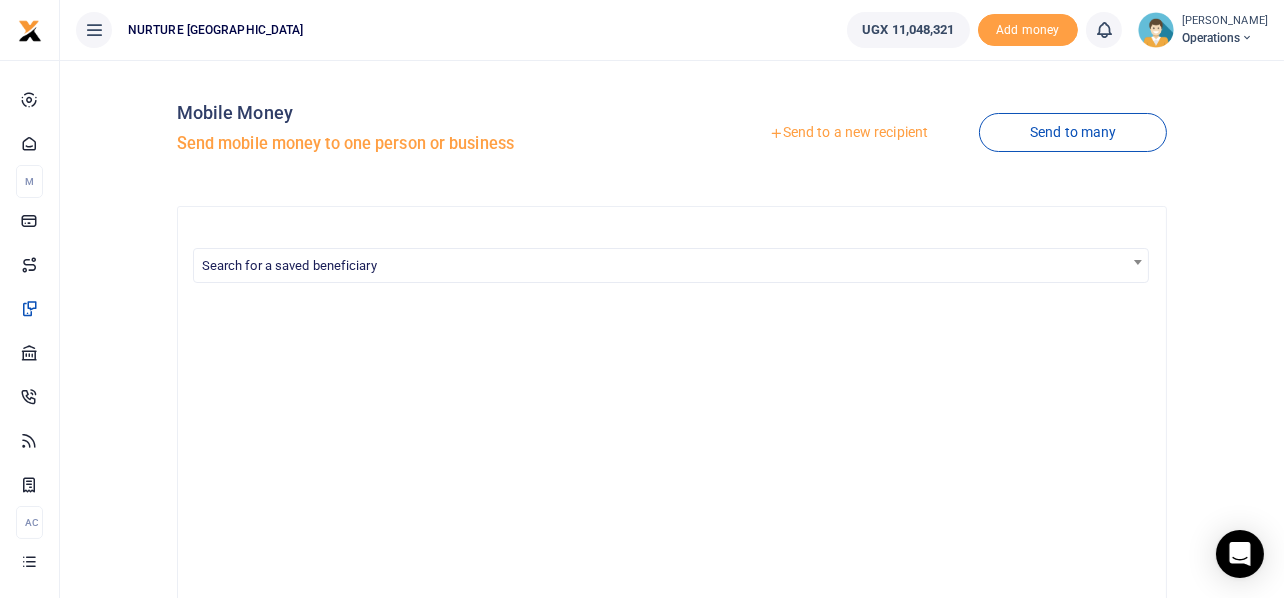 click on "Send to a new recipient" at bounding box center (848, 133) 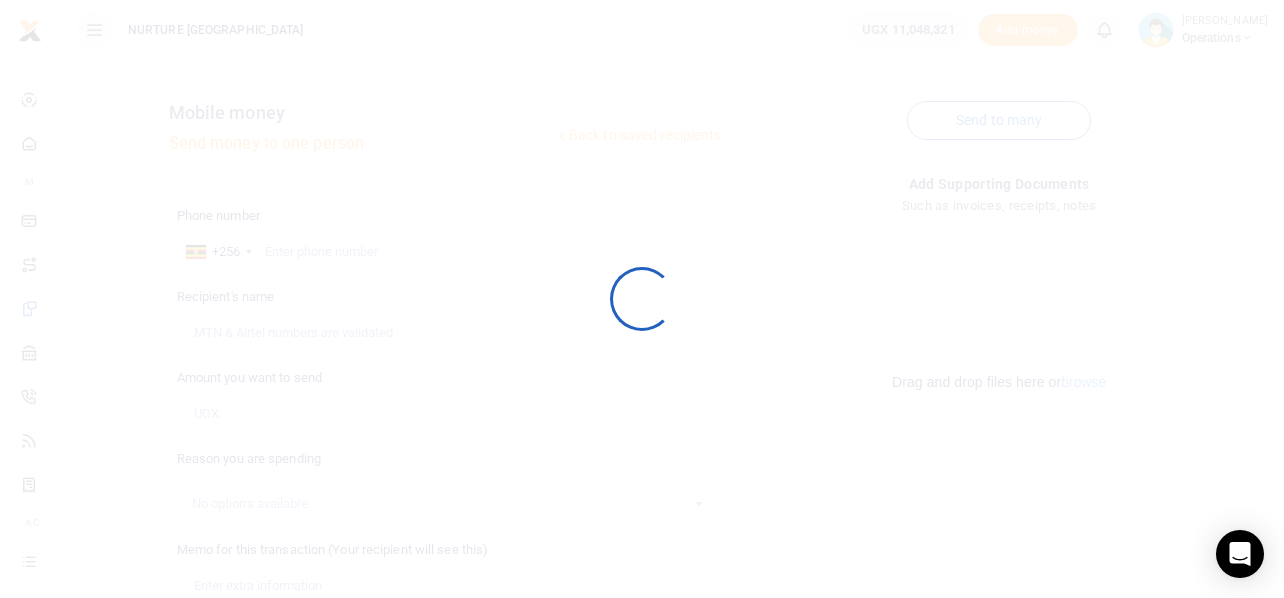 scroll, scrollTop: 0, scrollLeft: 0, axis: both 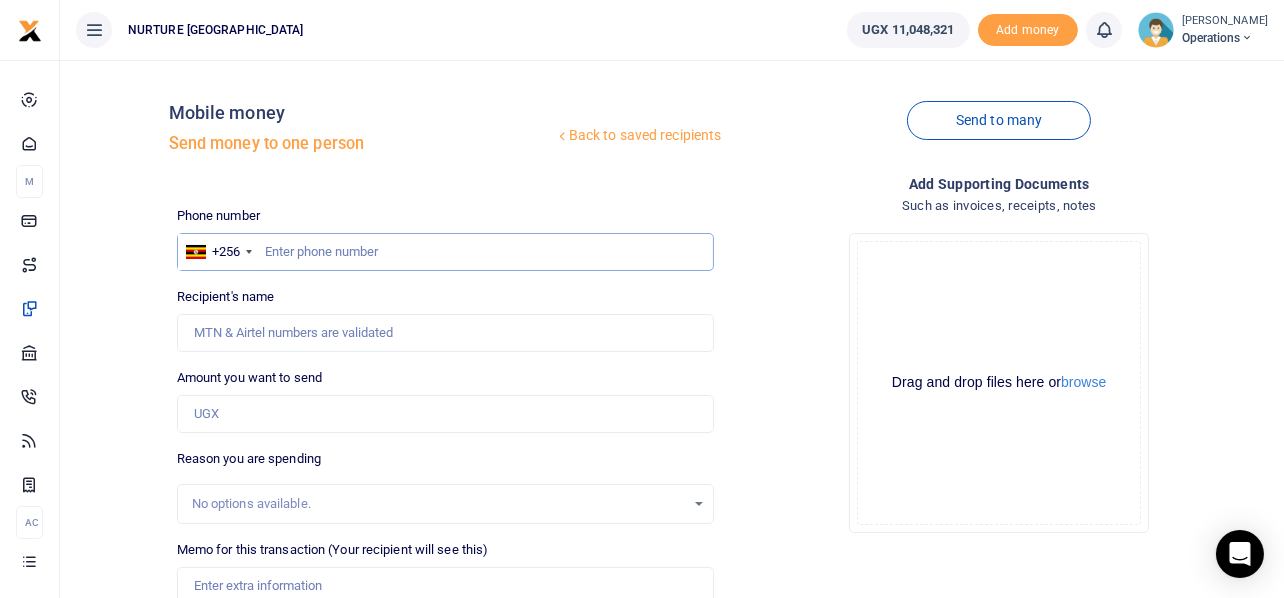 click at bounding box center (446, 252) 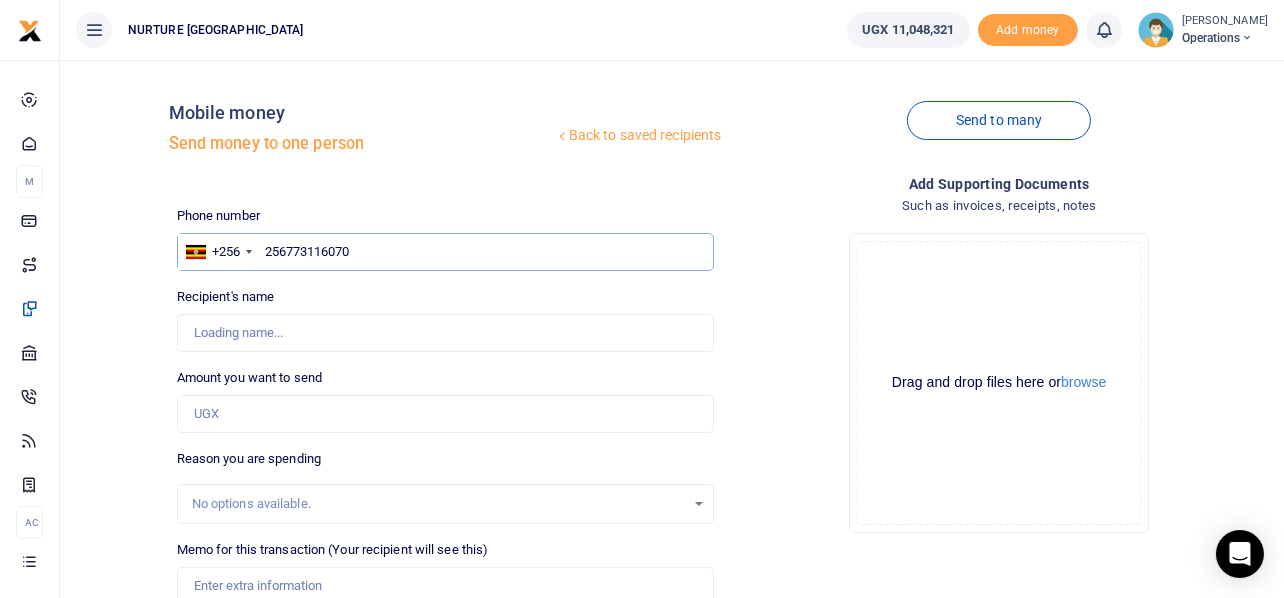 type on "Stella Nangobi" 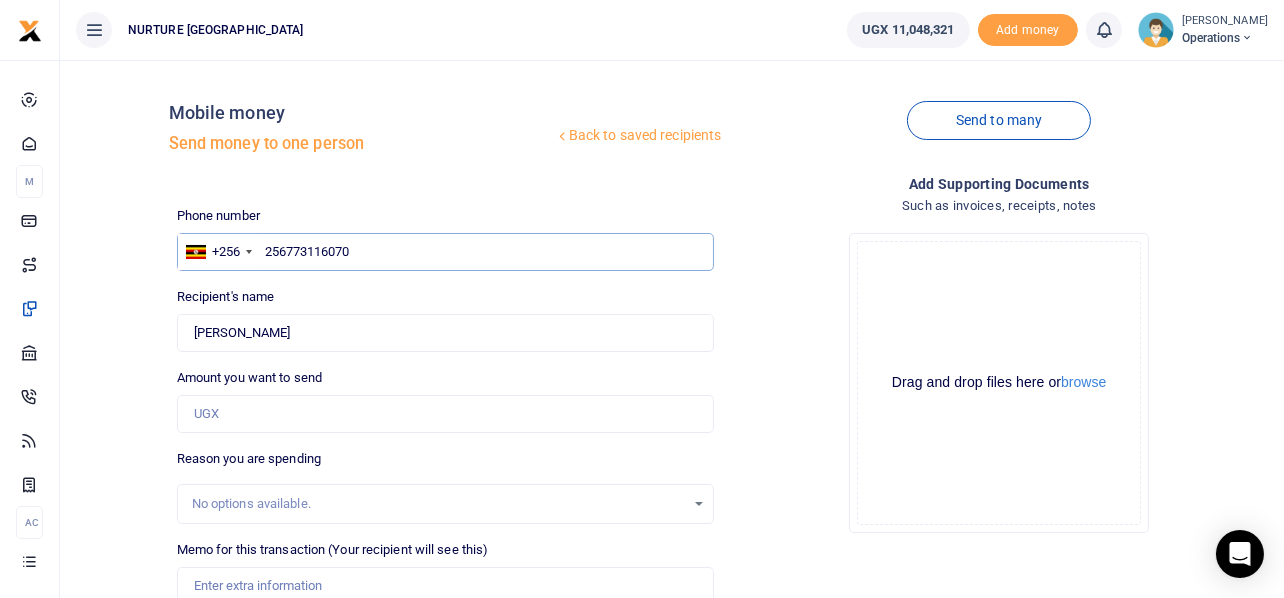type on "256773116070" 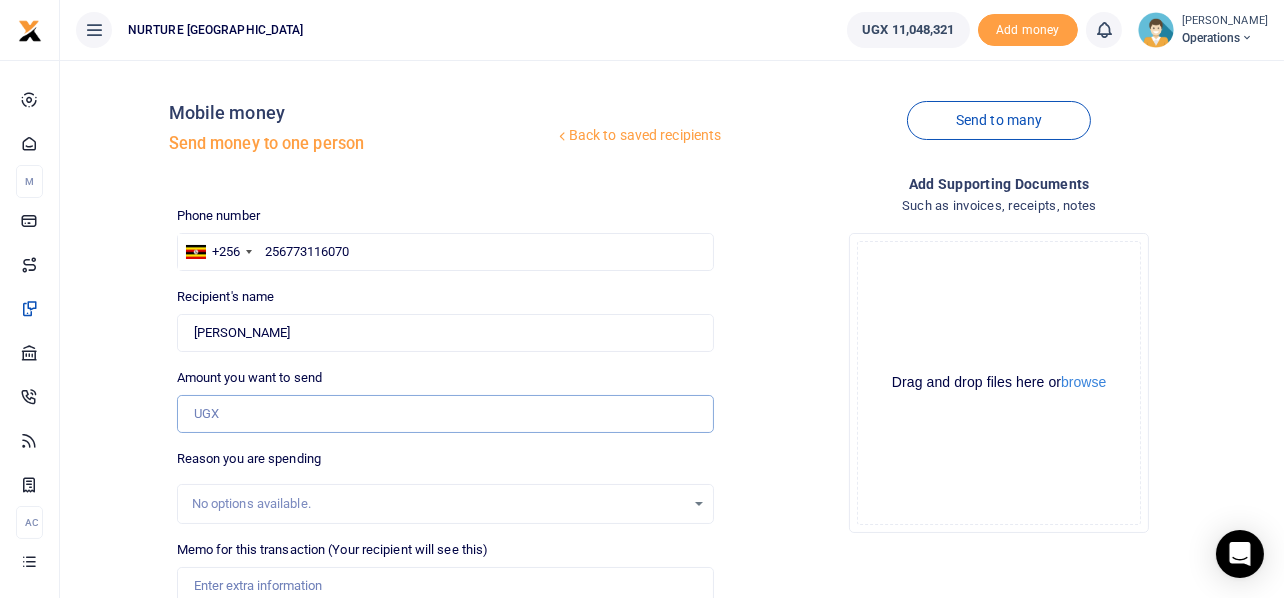 click on "Amount you want to send" at bounding box center (446, 414) 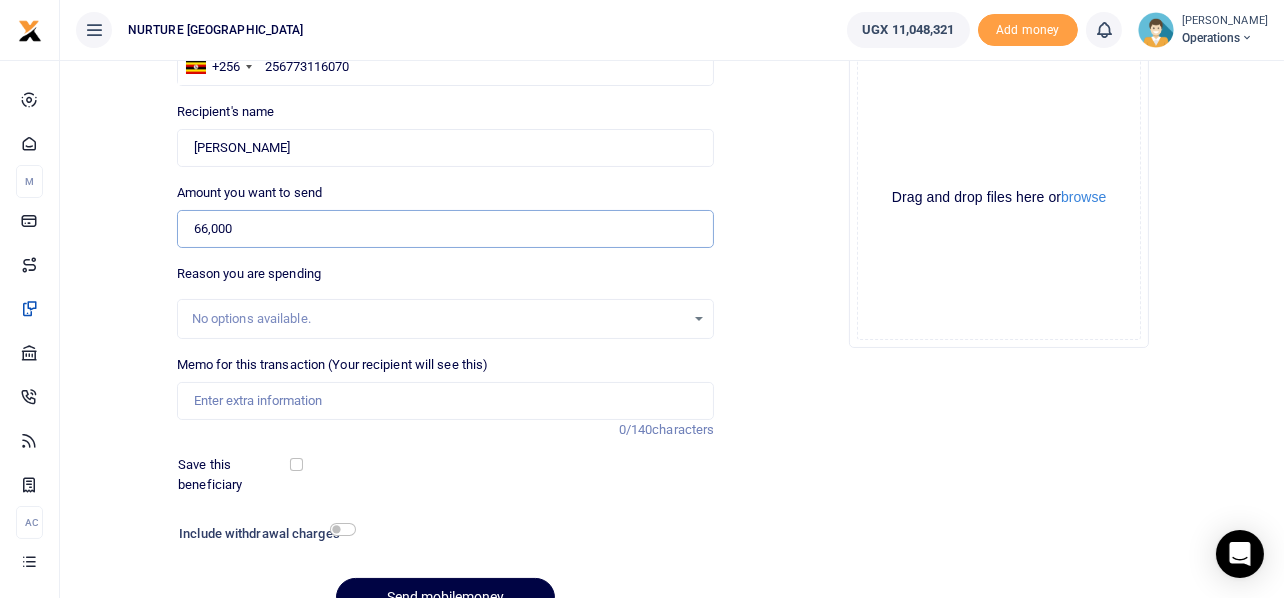 scroll, scrollTop: 199, scrollLeft: 0, axis: vertical 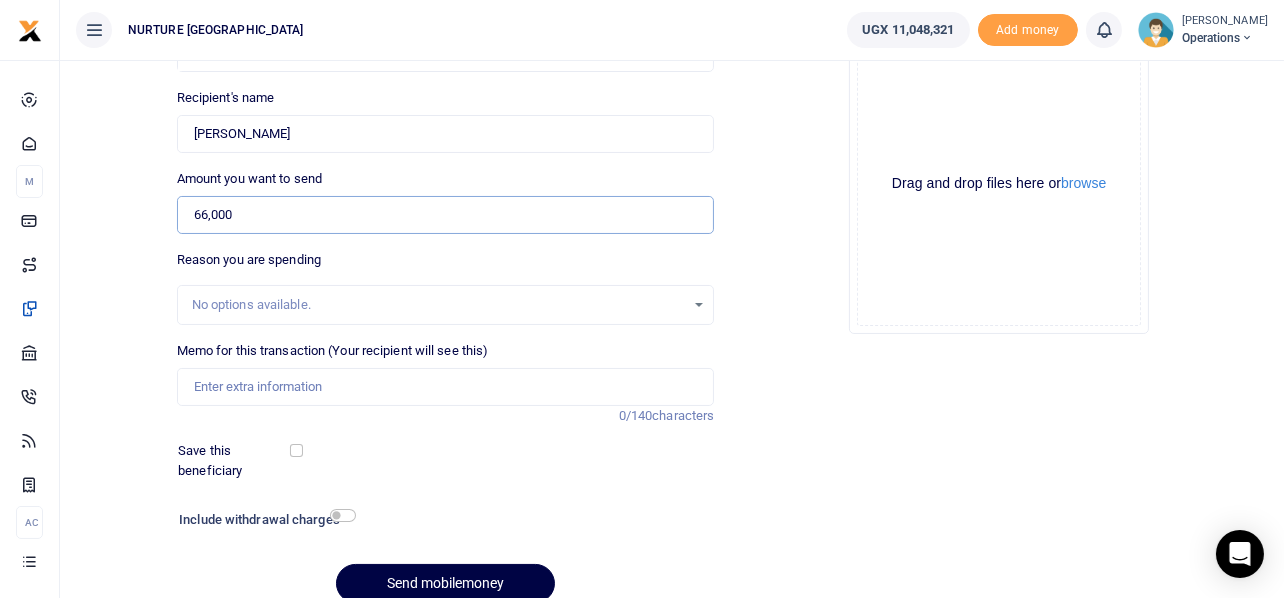 type on "66,000" 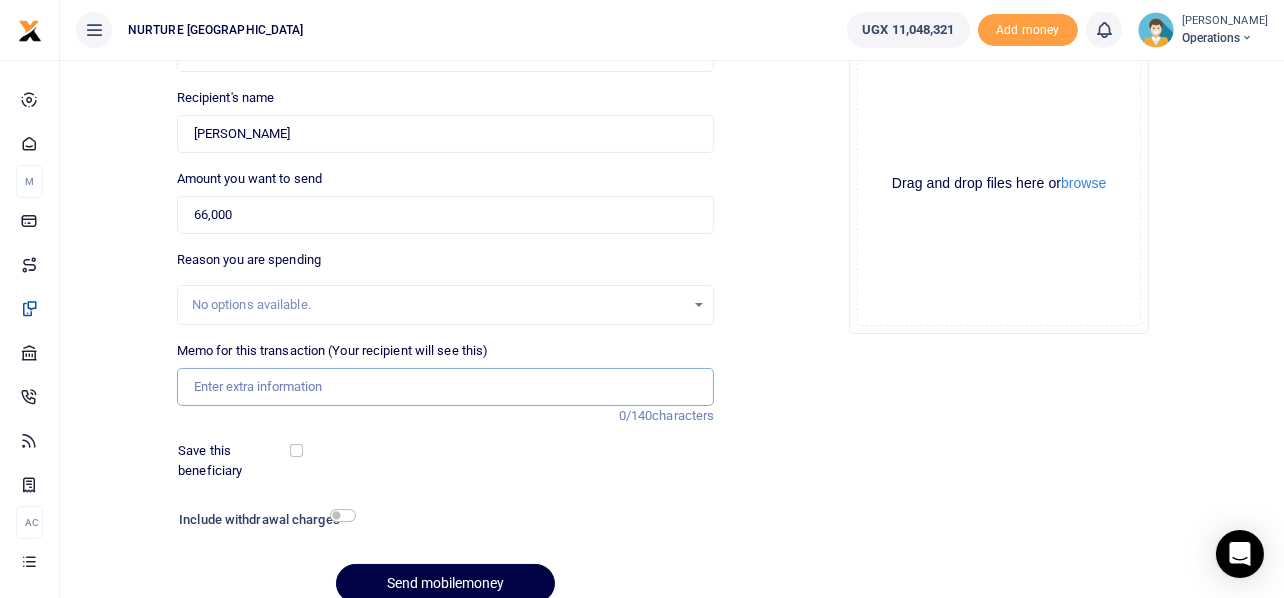 click on "Memo for this transaction (Your recipient will see this)" at bounding box center [446, 387] 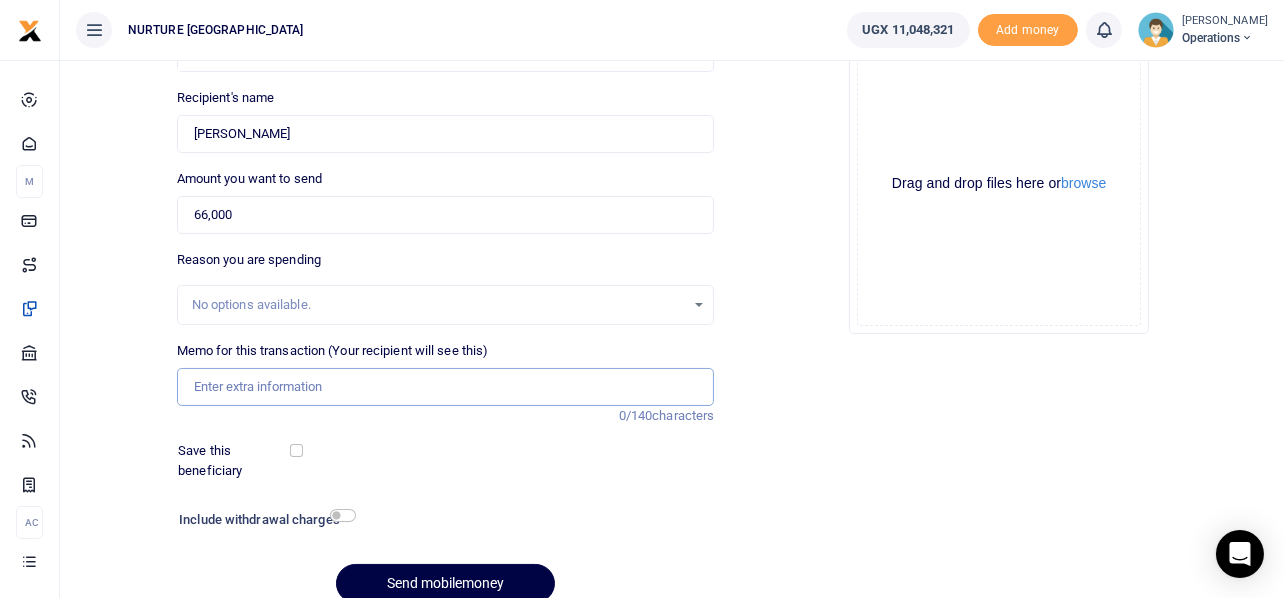 paste on "Transport for education officer to train children in partner schools May 2025" 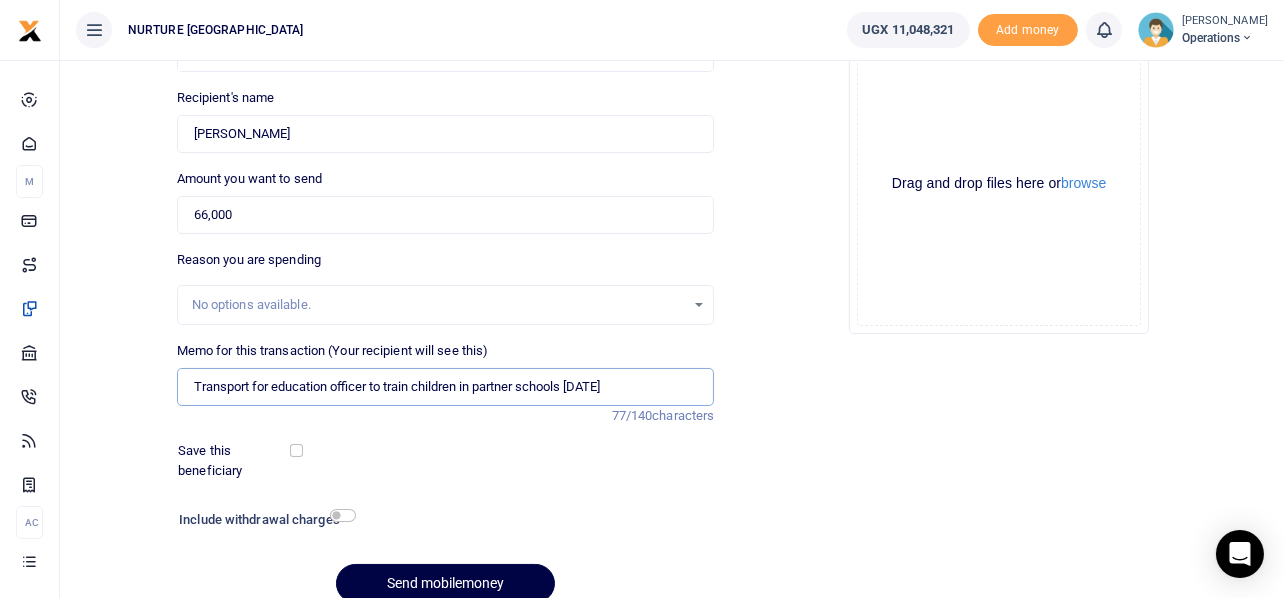 drag, startPoint x: 387, startPoint y: 385, endPoint x: 595, endPoint y: 405, distance: 208.95932 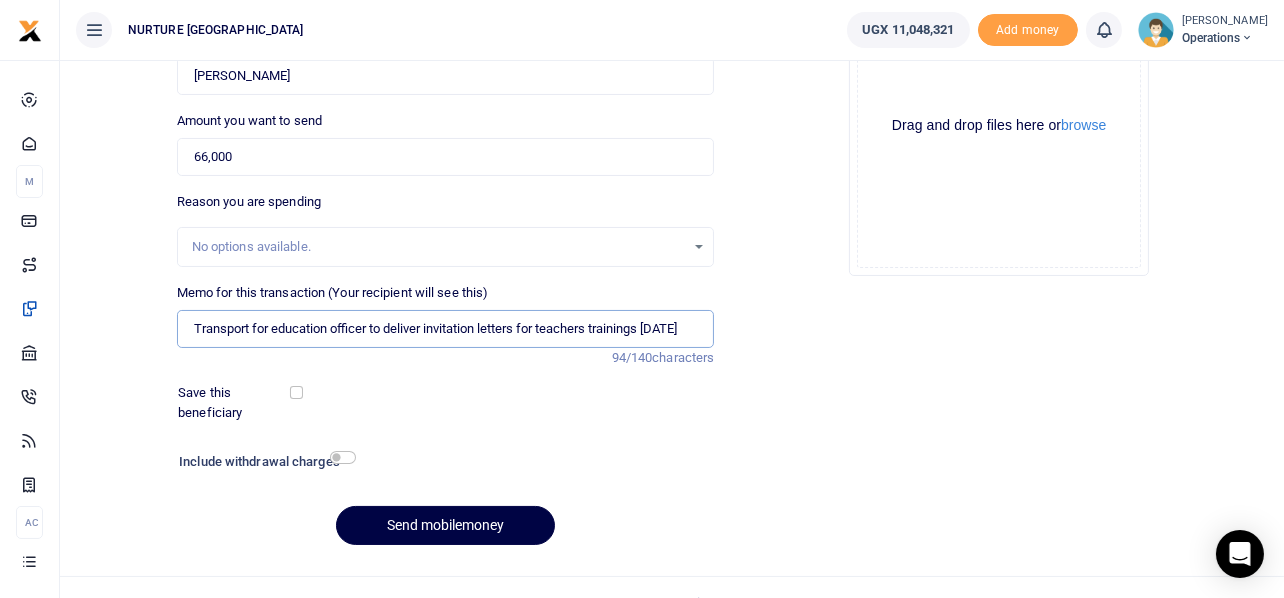 scroll, scrollTop: 287, scrollLeft: 0, axis: vertical 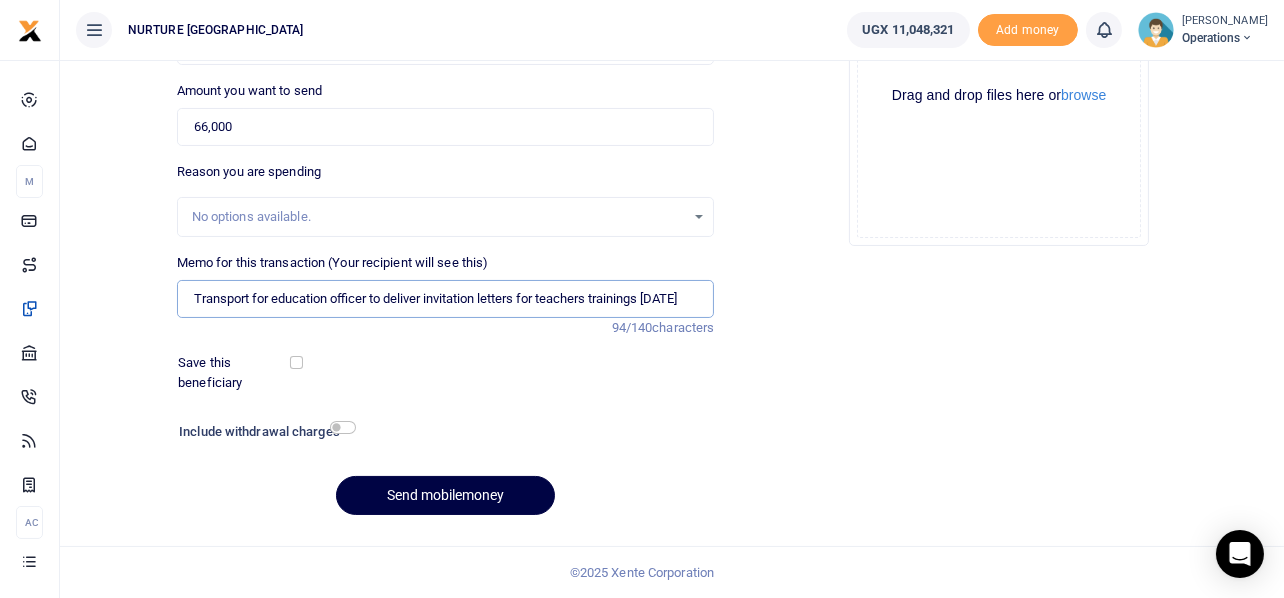 type on "Transport for education officer to deliver invitation letters for teachers trainings July 2025" 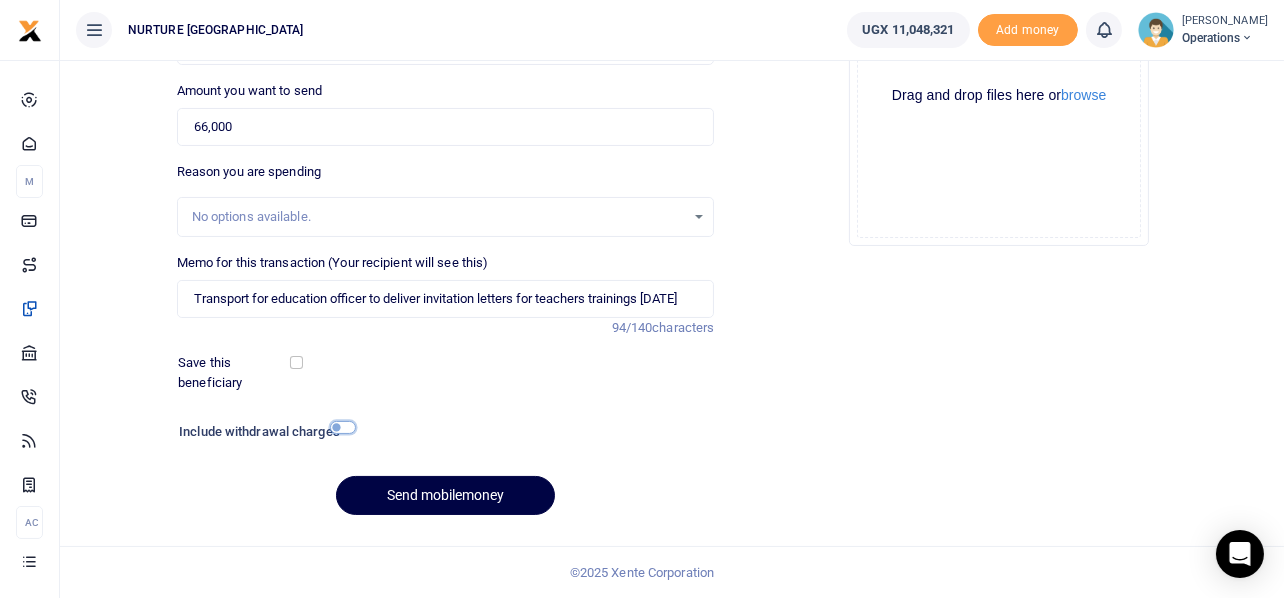 click at bounding box center [343, 427] 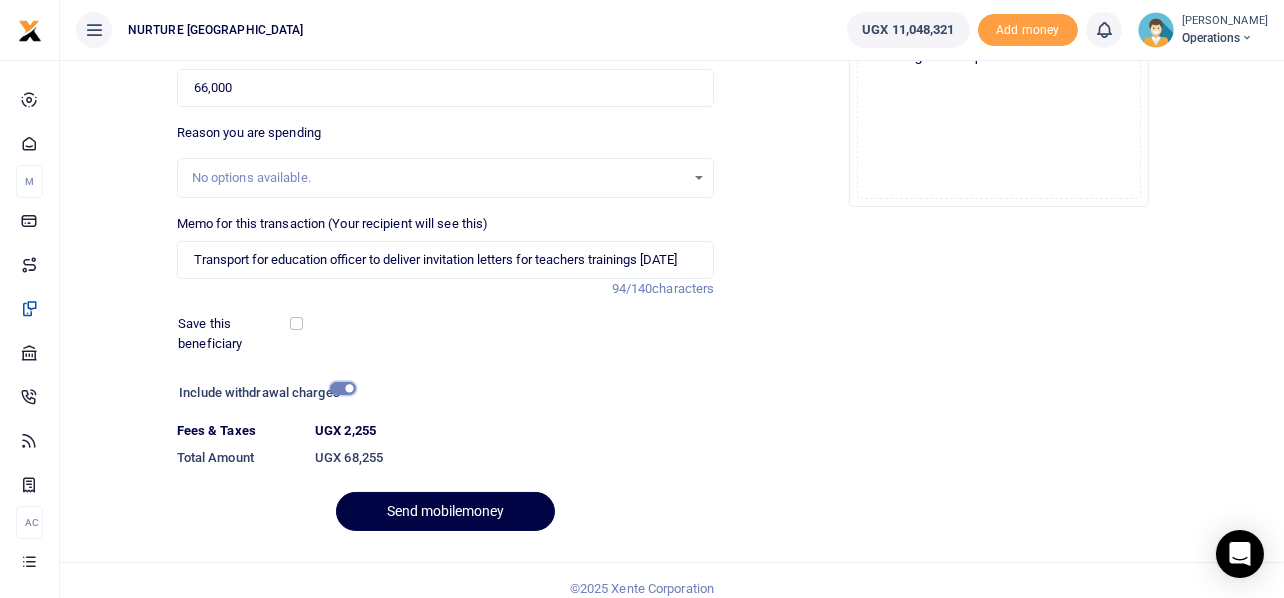 scroll, scrollTop: 342, scrollLeft: 0, axis: vertical 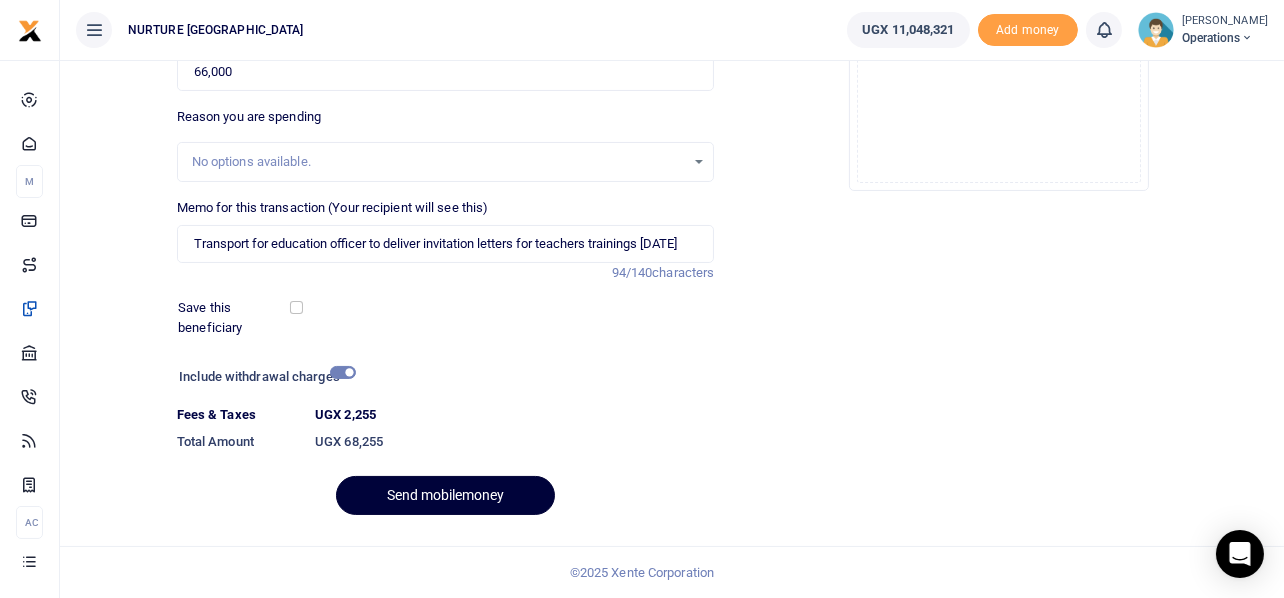click on "Send mobilemoney" at bounding box center [445, 495] 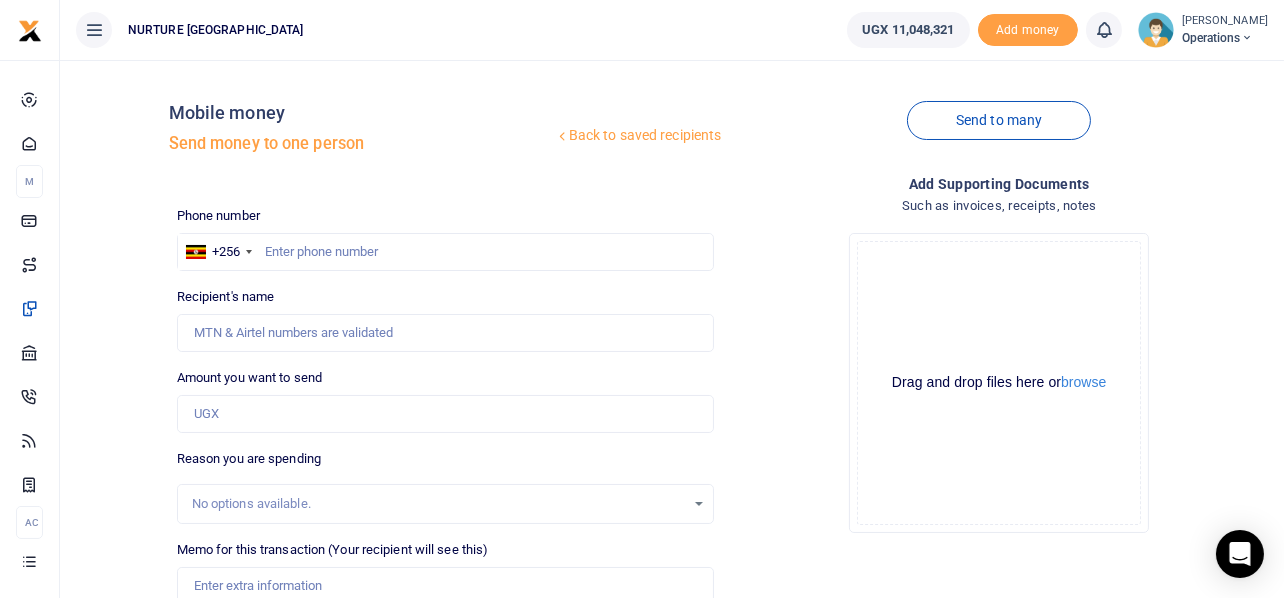 scroll, scrollTop: 0, scrollLeft: 0, axis: both 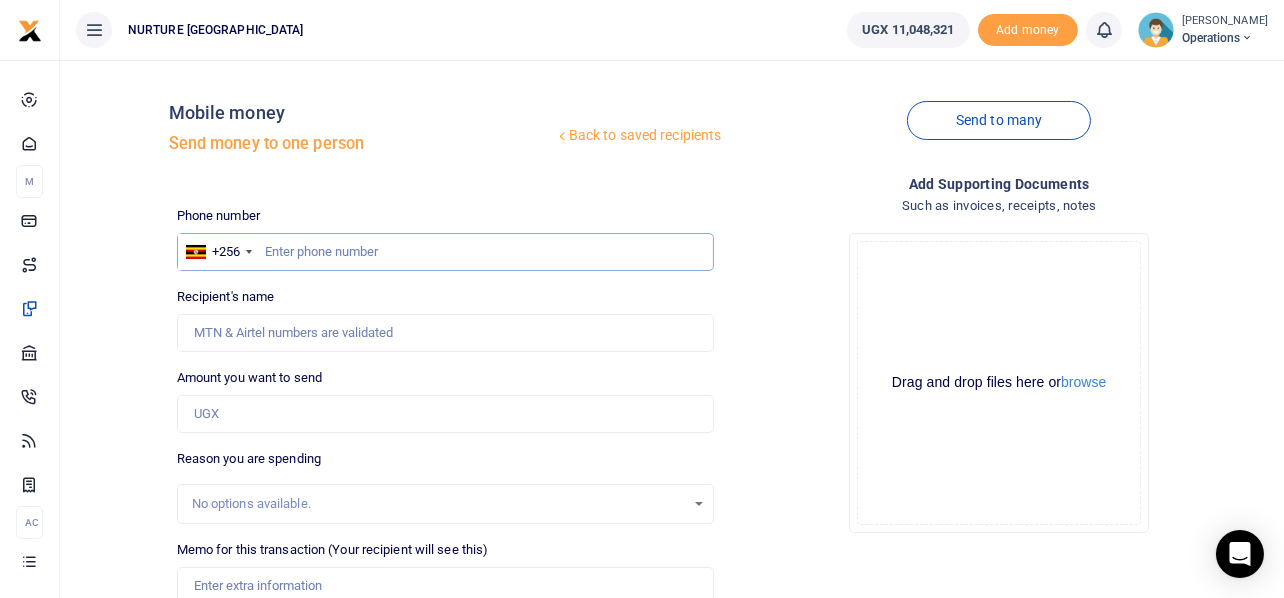 click at bounding box center [446, 252] 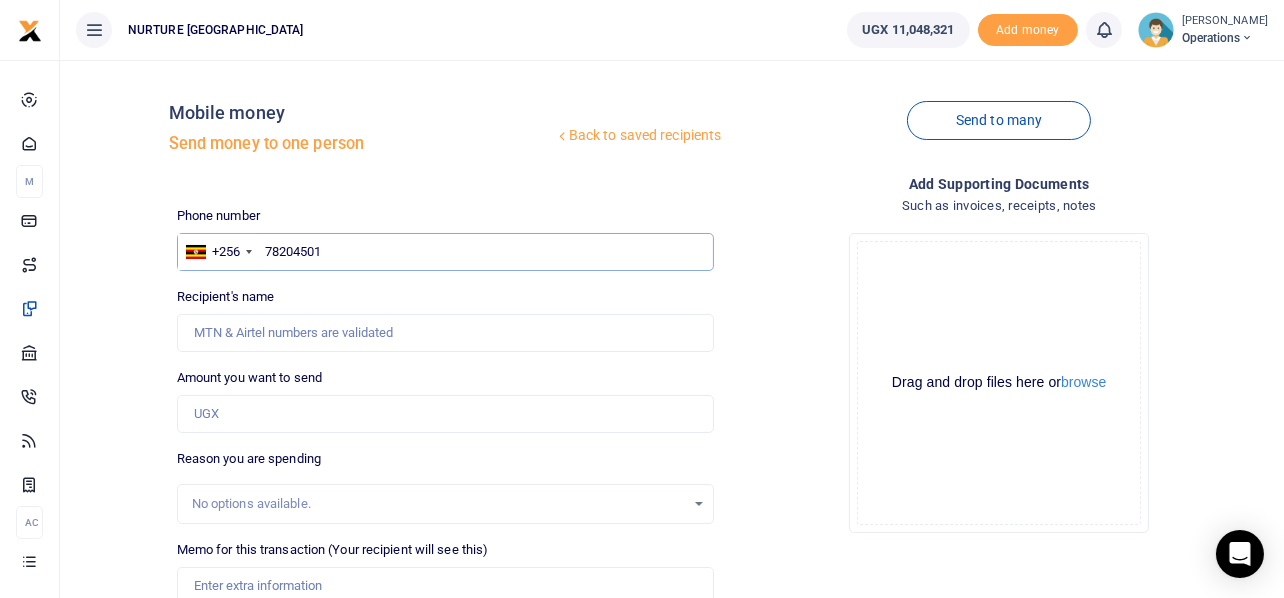 type on "782045015" 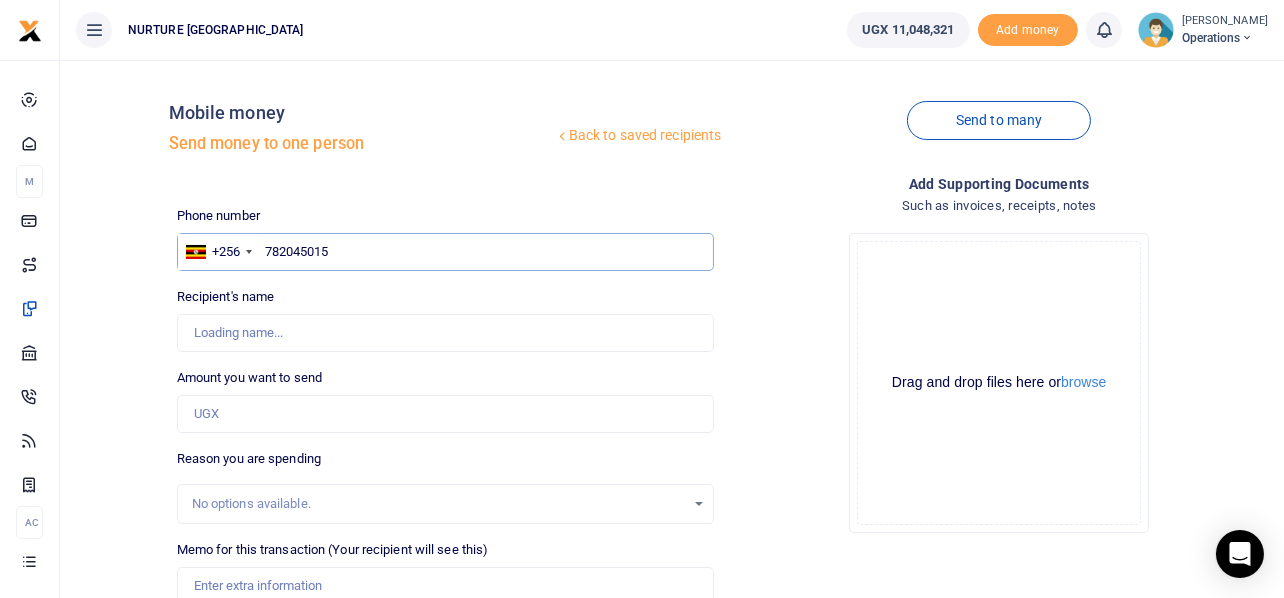type on "[PERSON_NAME]" 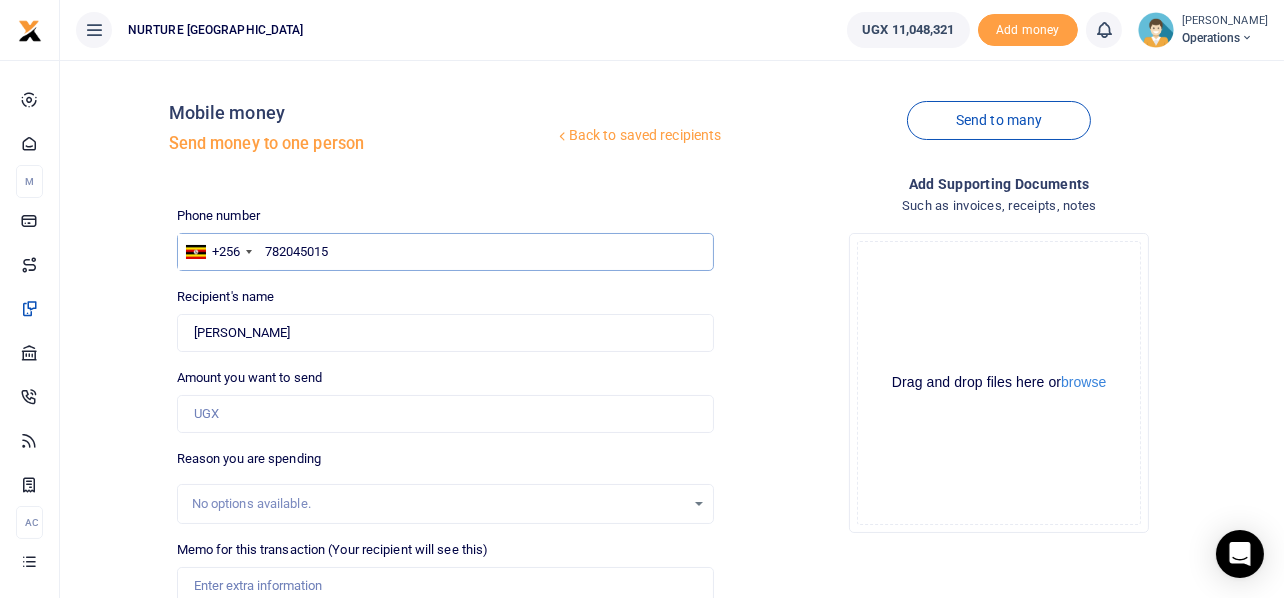 type on "782045015" 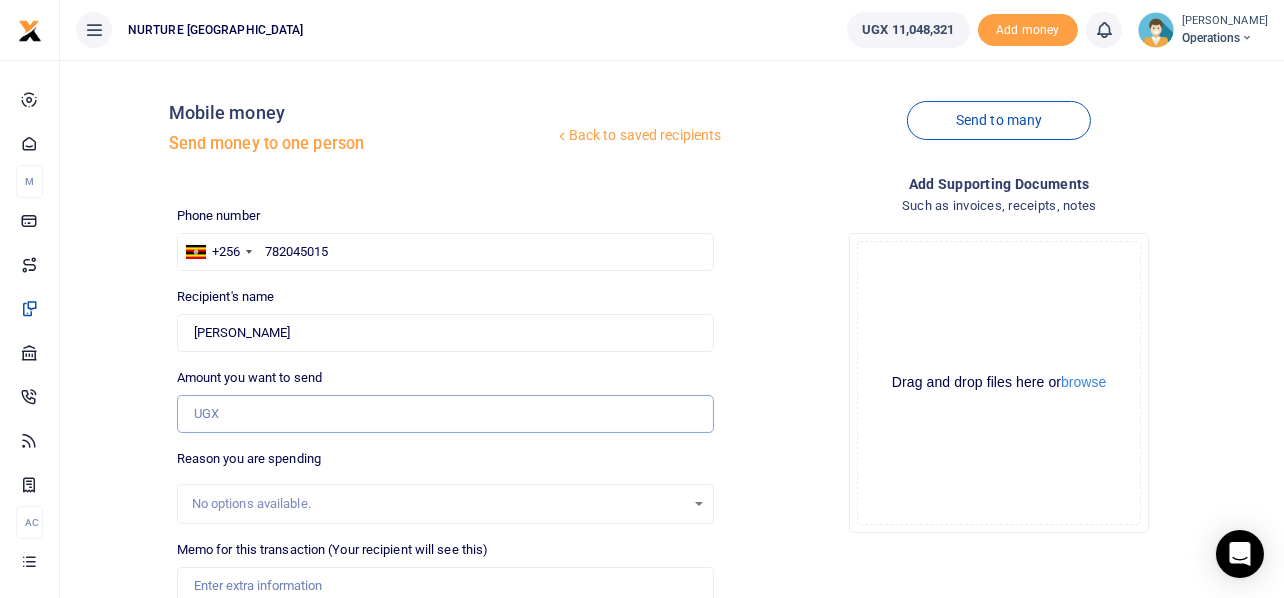 click on "Amount you want to send" at bounding box center [446, 414] 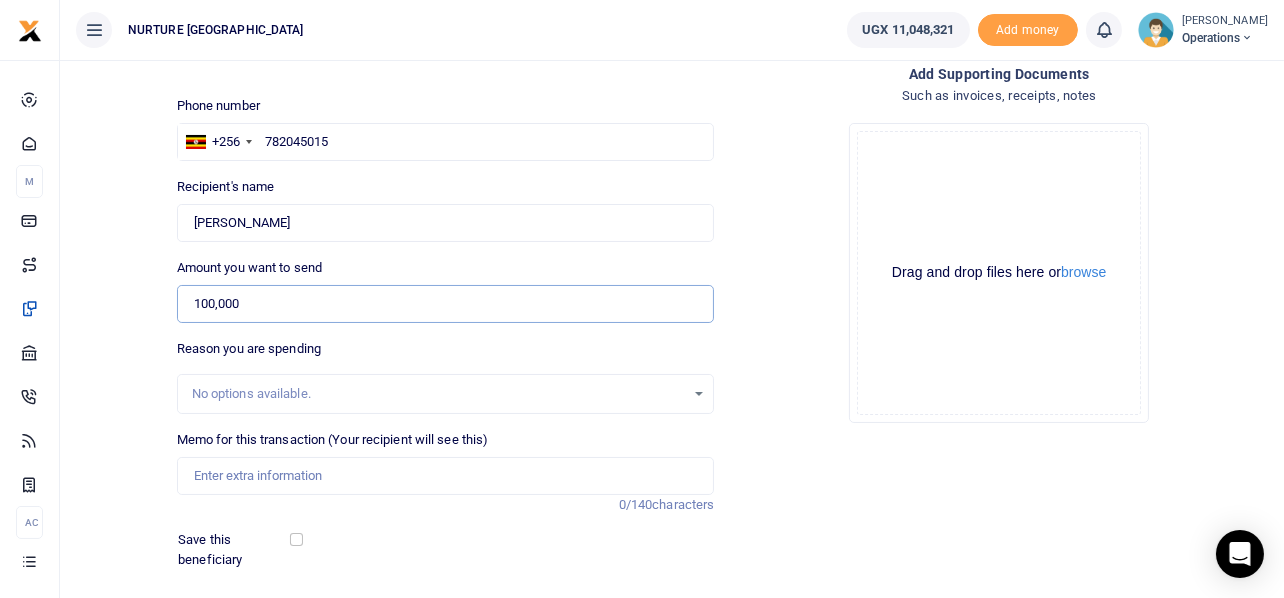 scroll, scrollTop: 115, scrollLeft: 0, axis: vertical 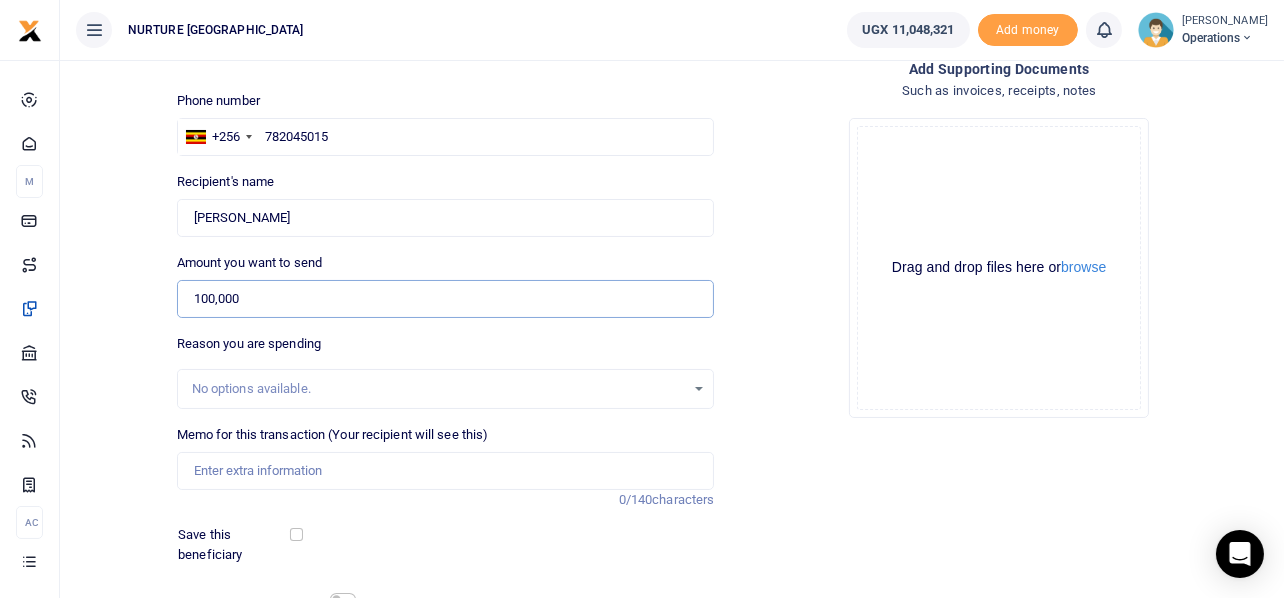 type on "100,000" 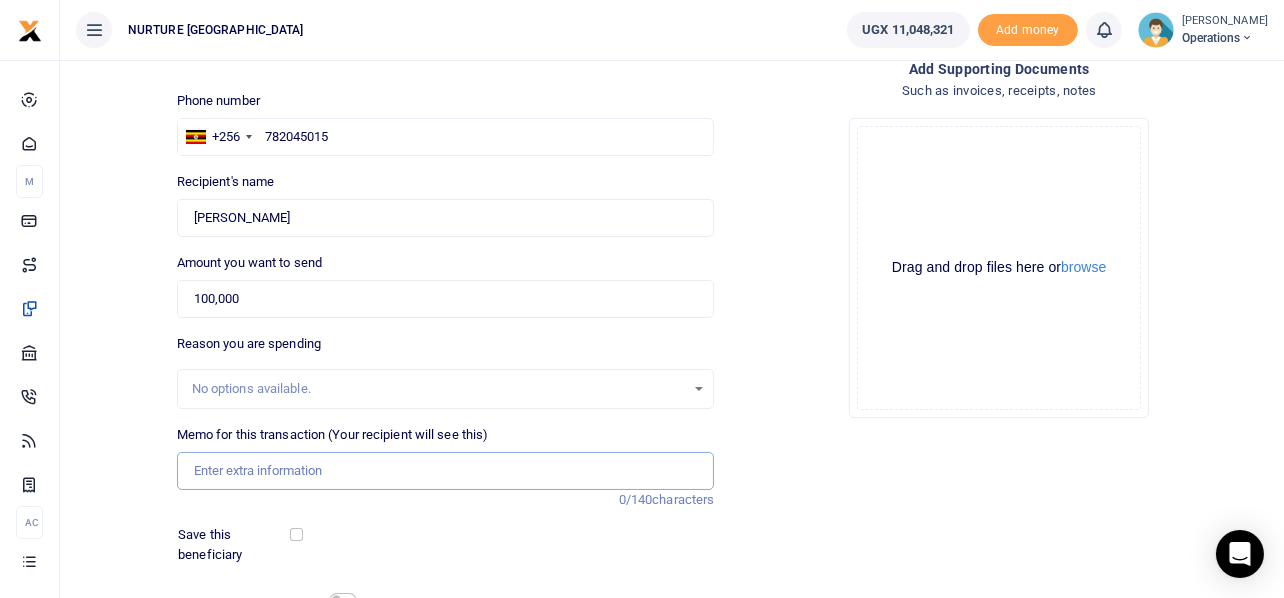 click on "Memo for this transaction (Your recipient will see this)" at bounding box center [446, 471] 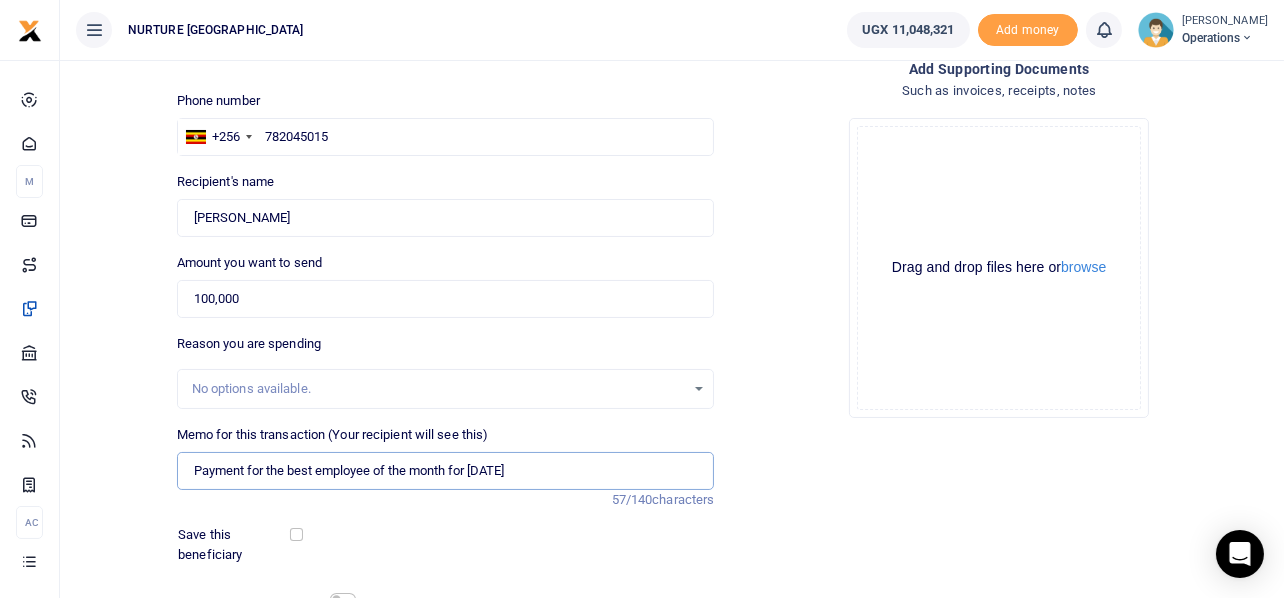 click on "Payment for the best employee of the month for March 2025" at bounding box center (446, 471) 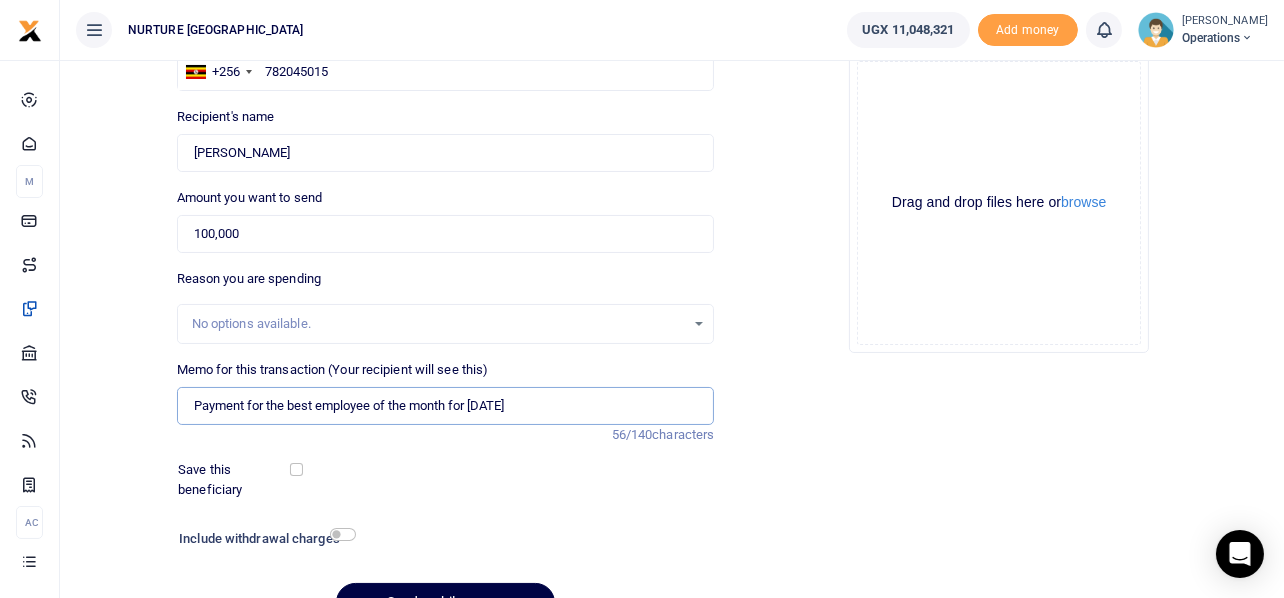 scroll, scrollTop: 214, scrollLeft: 0, axis: vertical 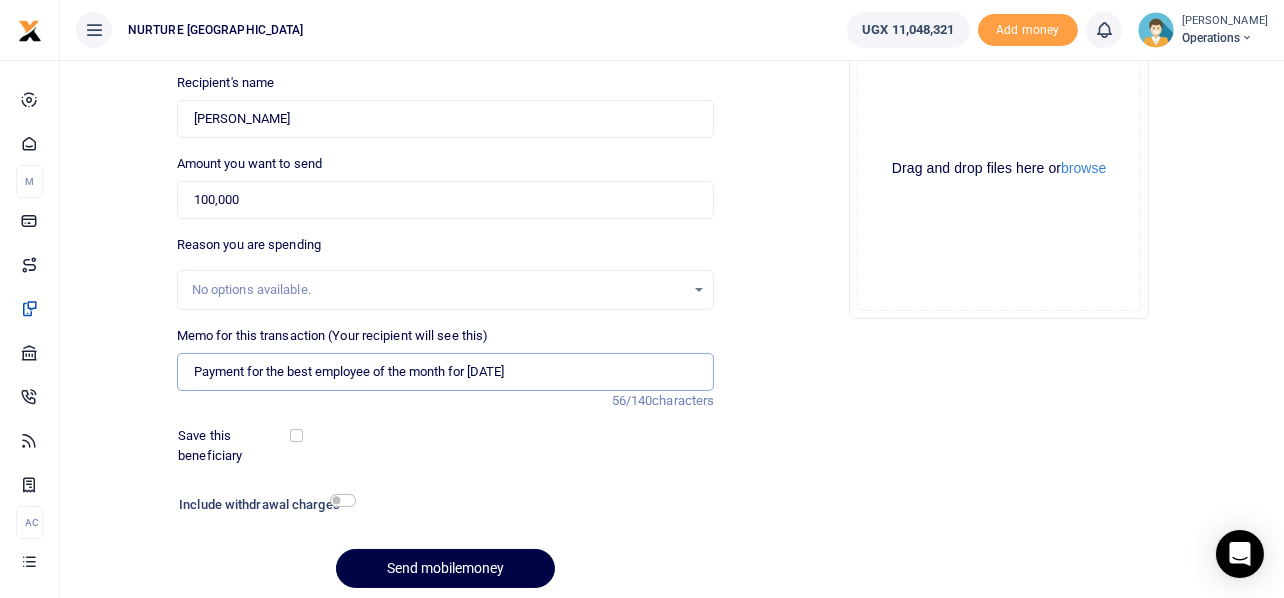 type on "Payment for the best employee of the month for June 2025" 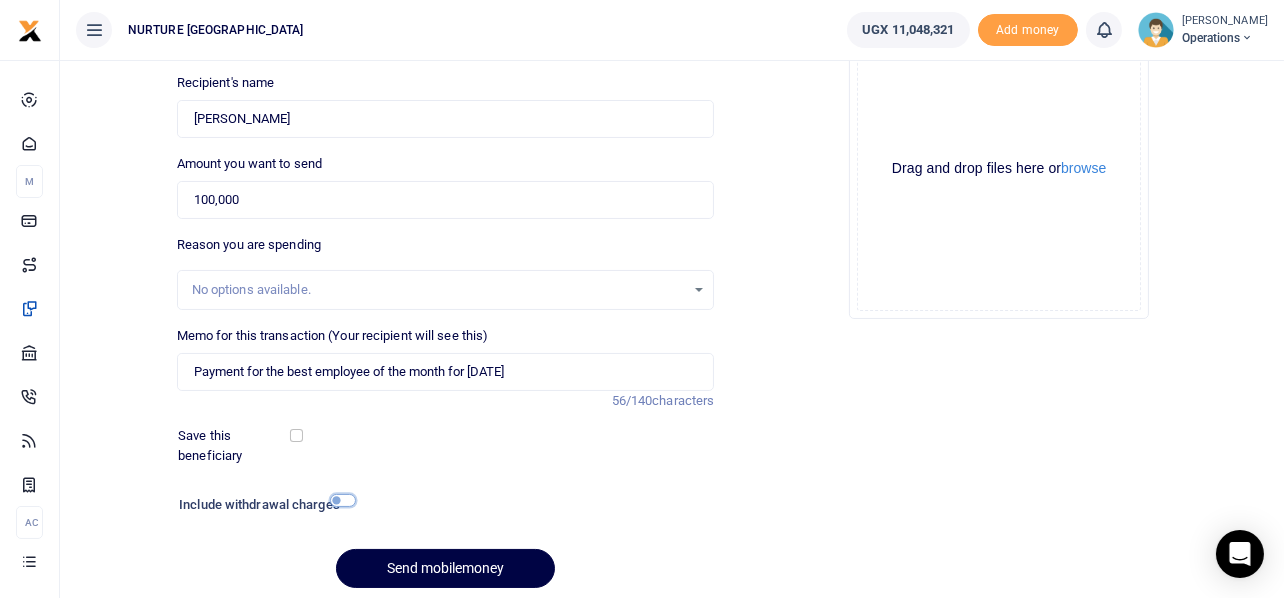 click at bounding box center [343, 500] 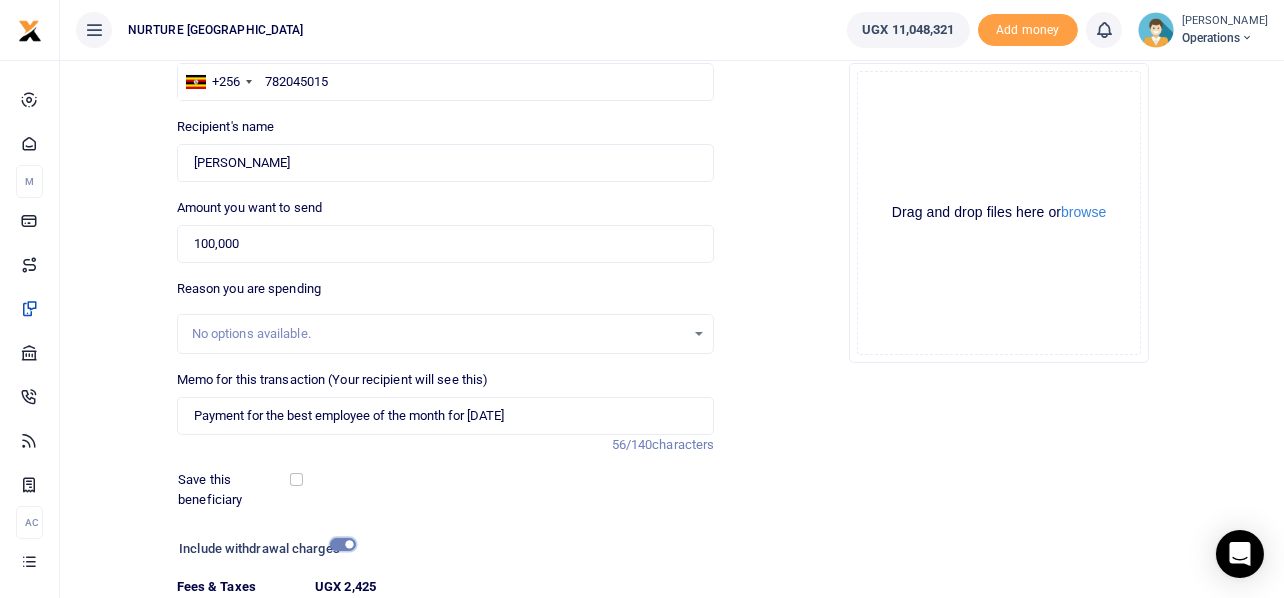 scroll, scrollTop: 342, scrollLeft: 0, axis: vertical 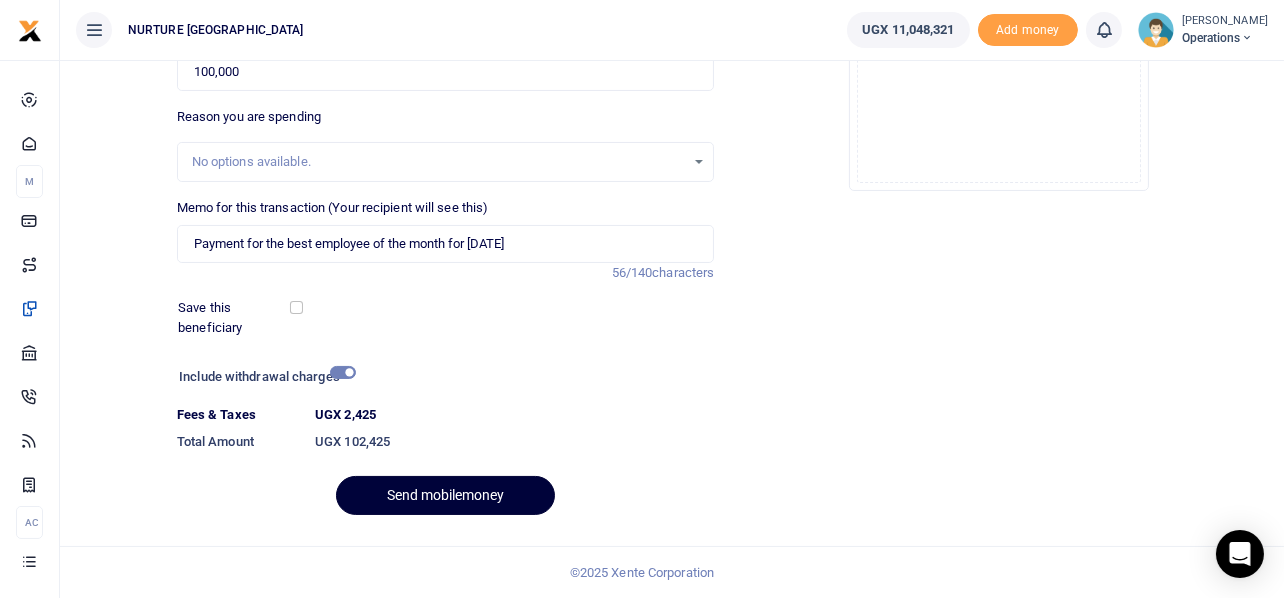 click on "Send mobilemoney" at bounding box center (445, 495) 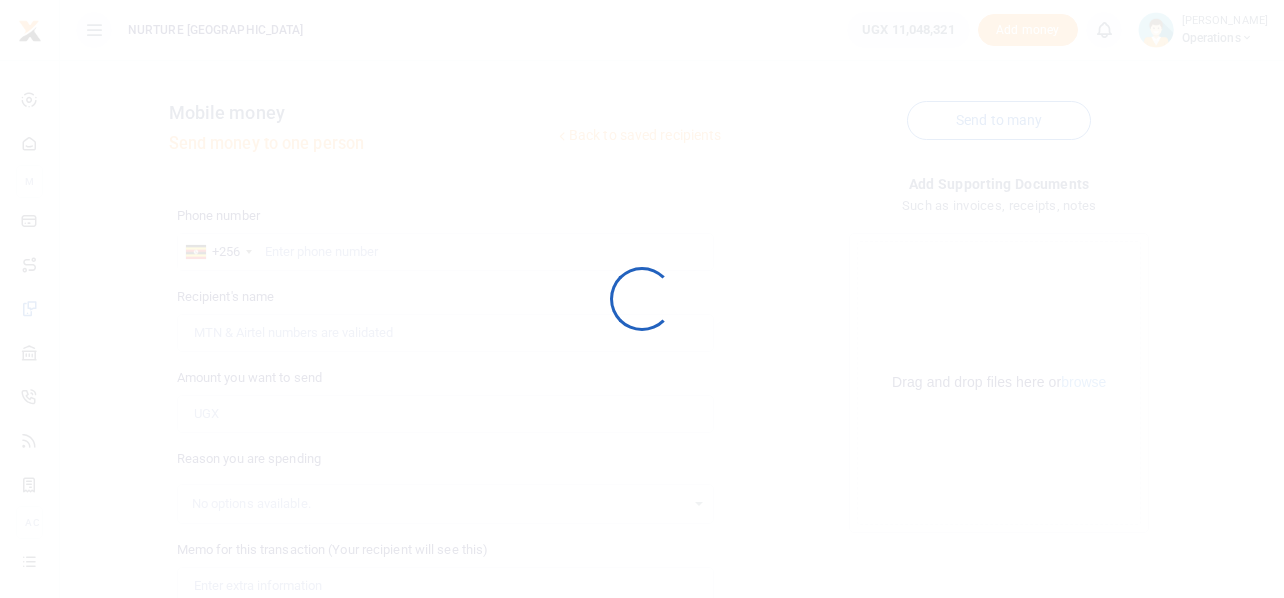 scroll, scrollTop: 287, scrollLeft: 0, axis: vertical 